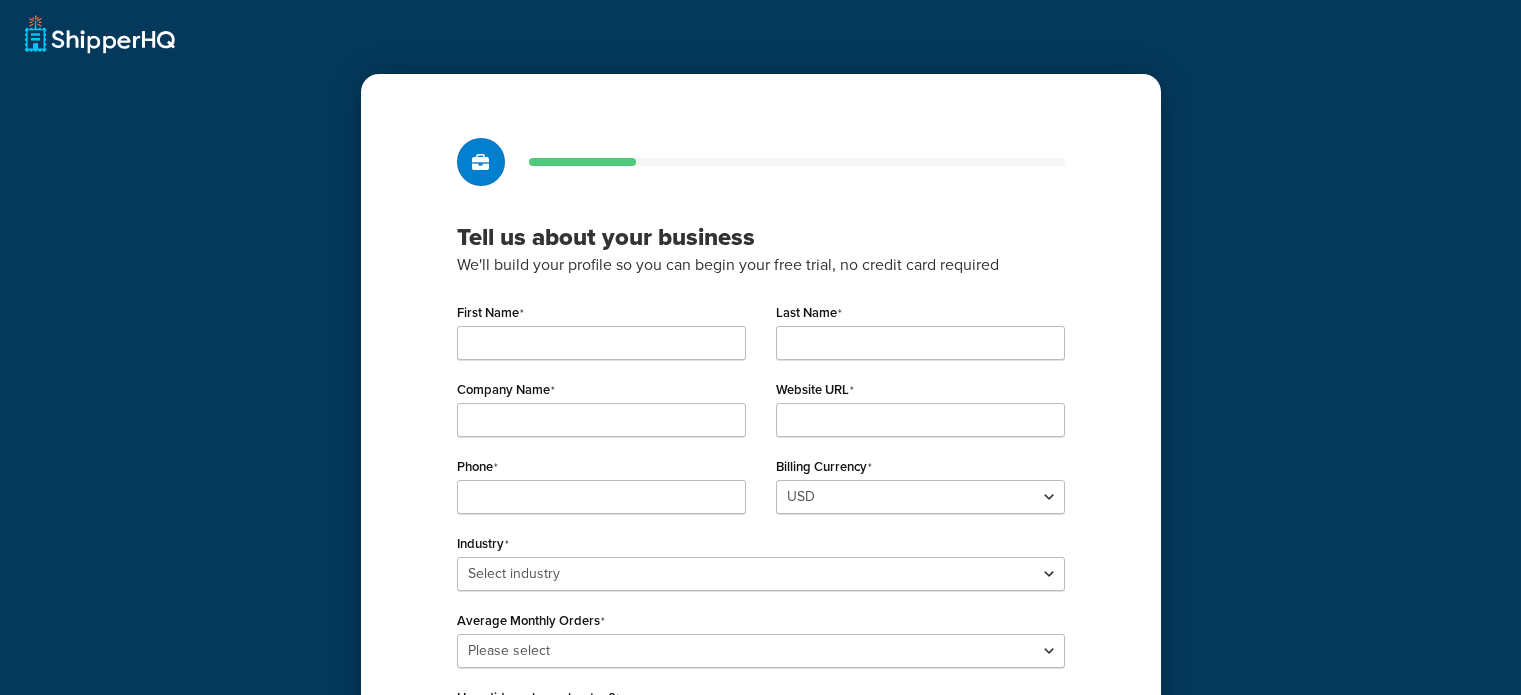 scroll, scrollTop: 0, scrollLeft: 0, axis: both 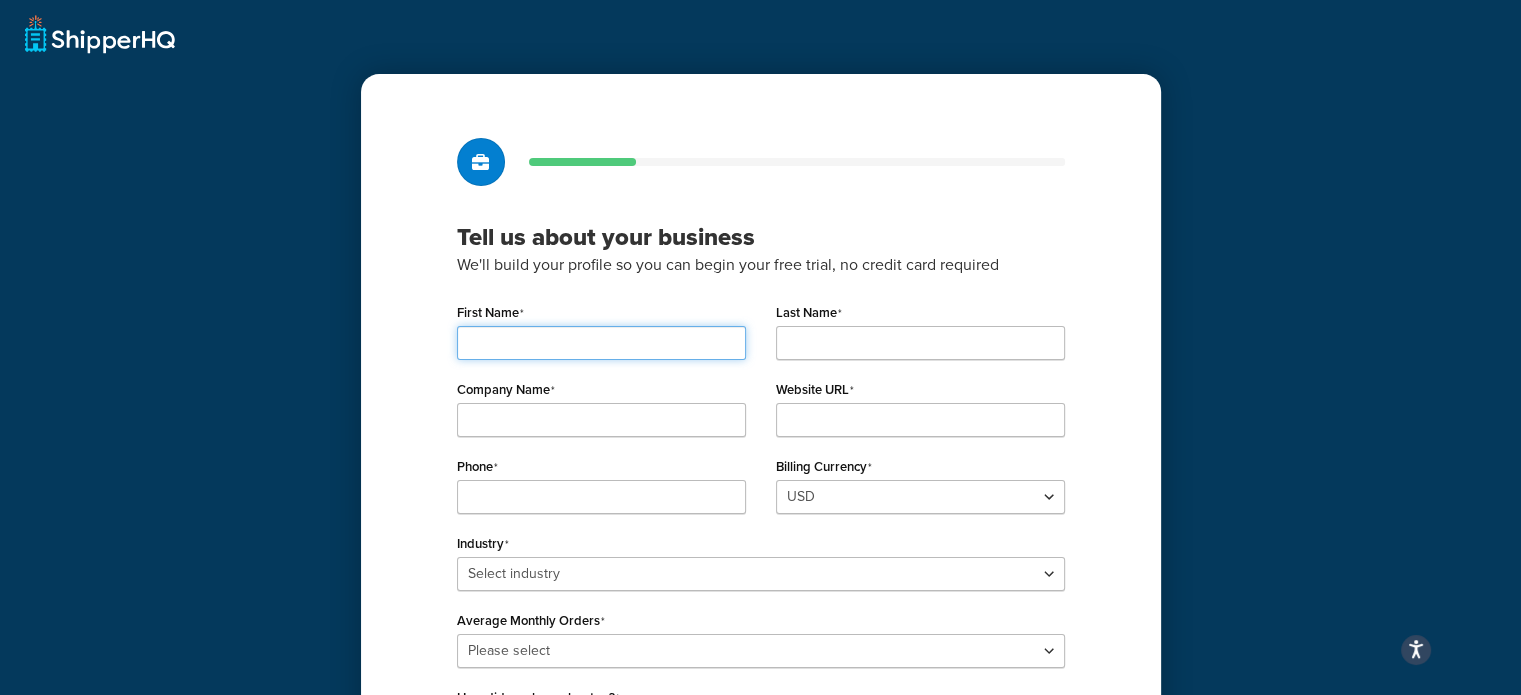 click on "First Name" at bounding box center [601, 343] 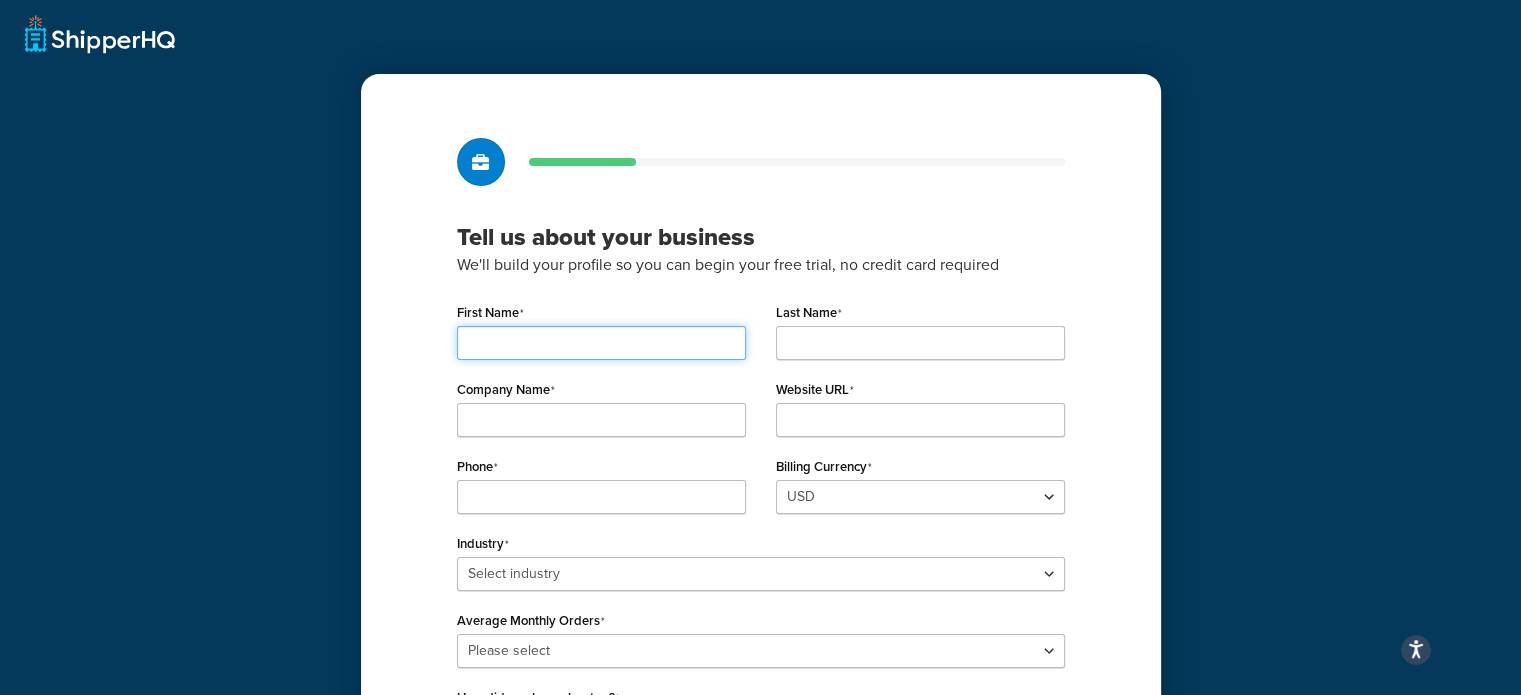 type on "[PERSON_NAME]" 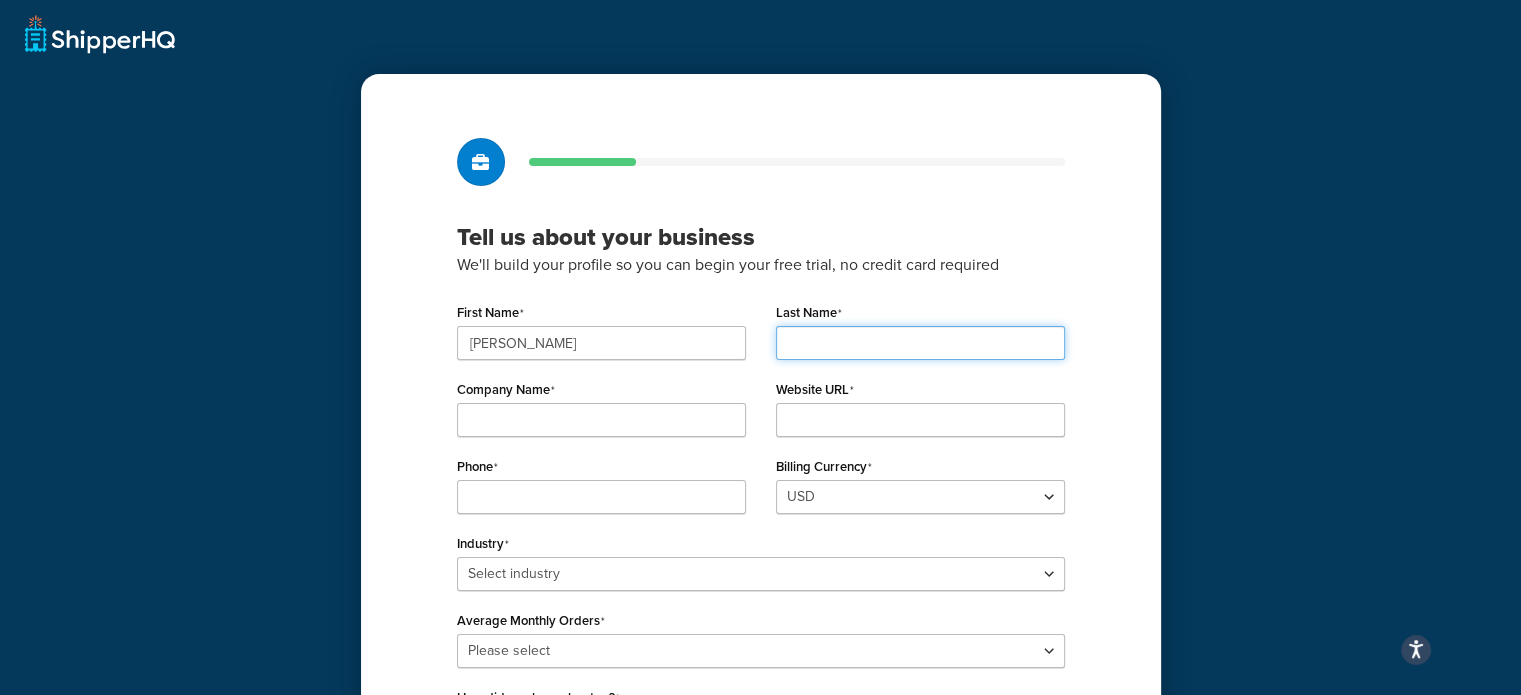 type on "[PERSON_NAME]" 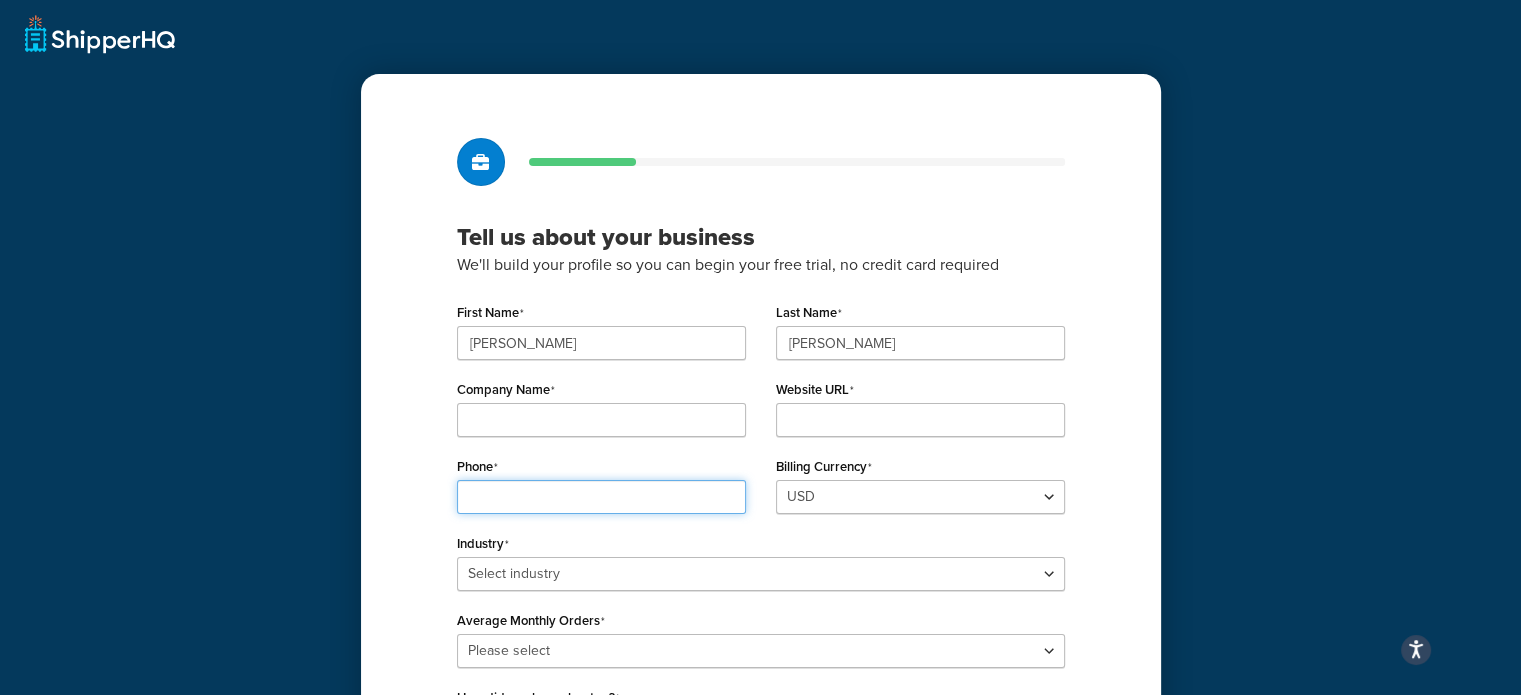 type on "8648044330" 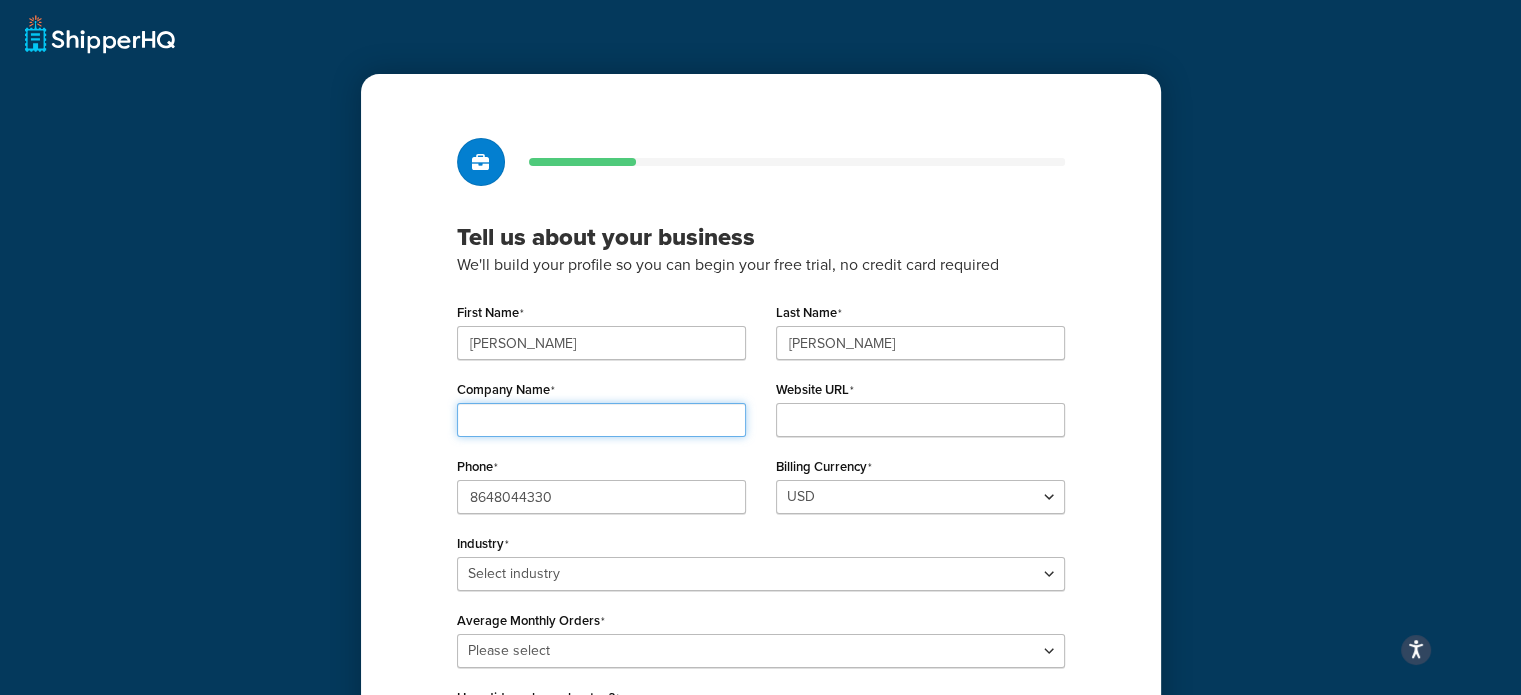 click on "Company Name" at bounding box center (601, 420) 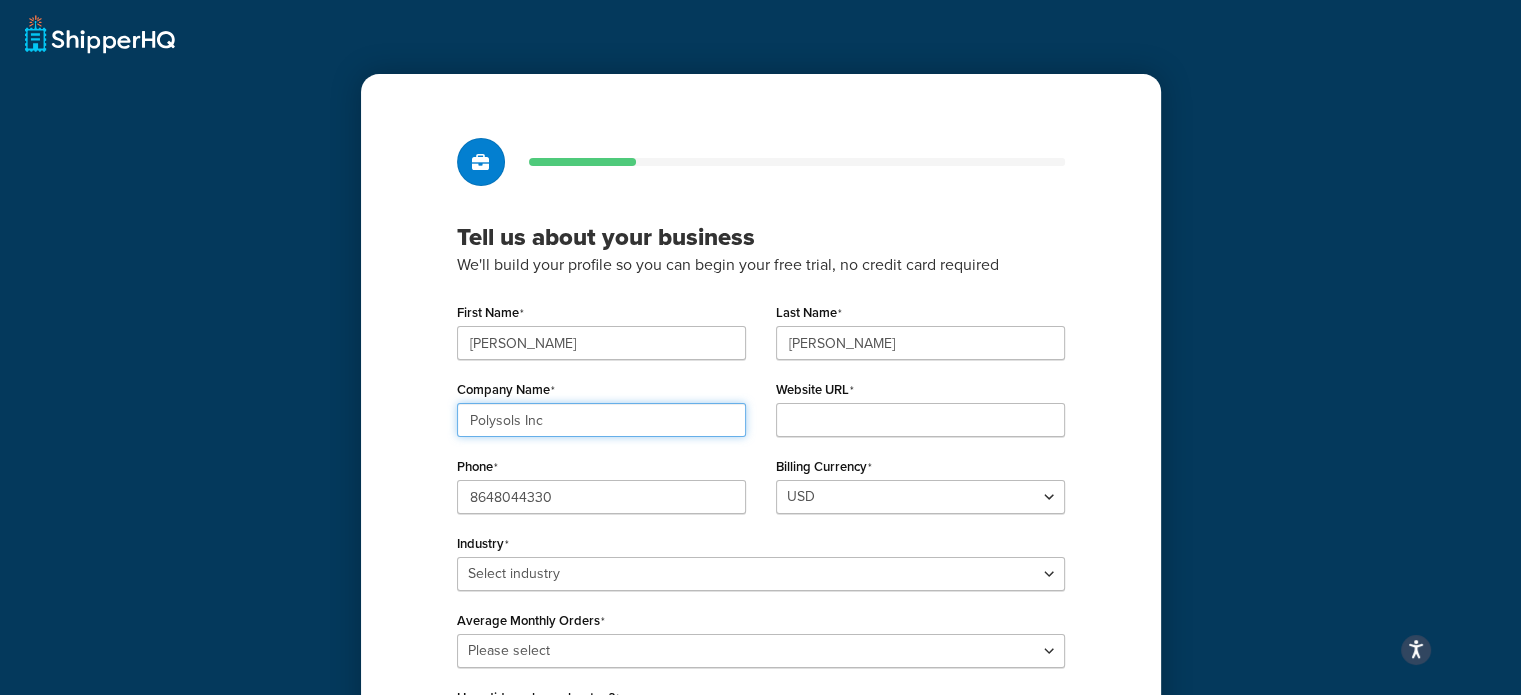 type on "Polysols Inc" 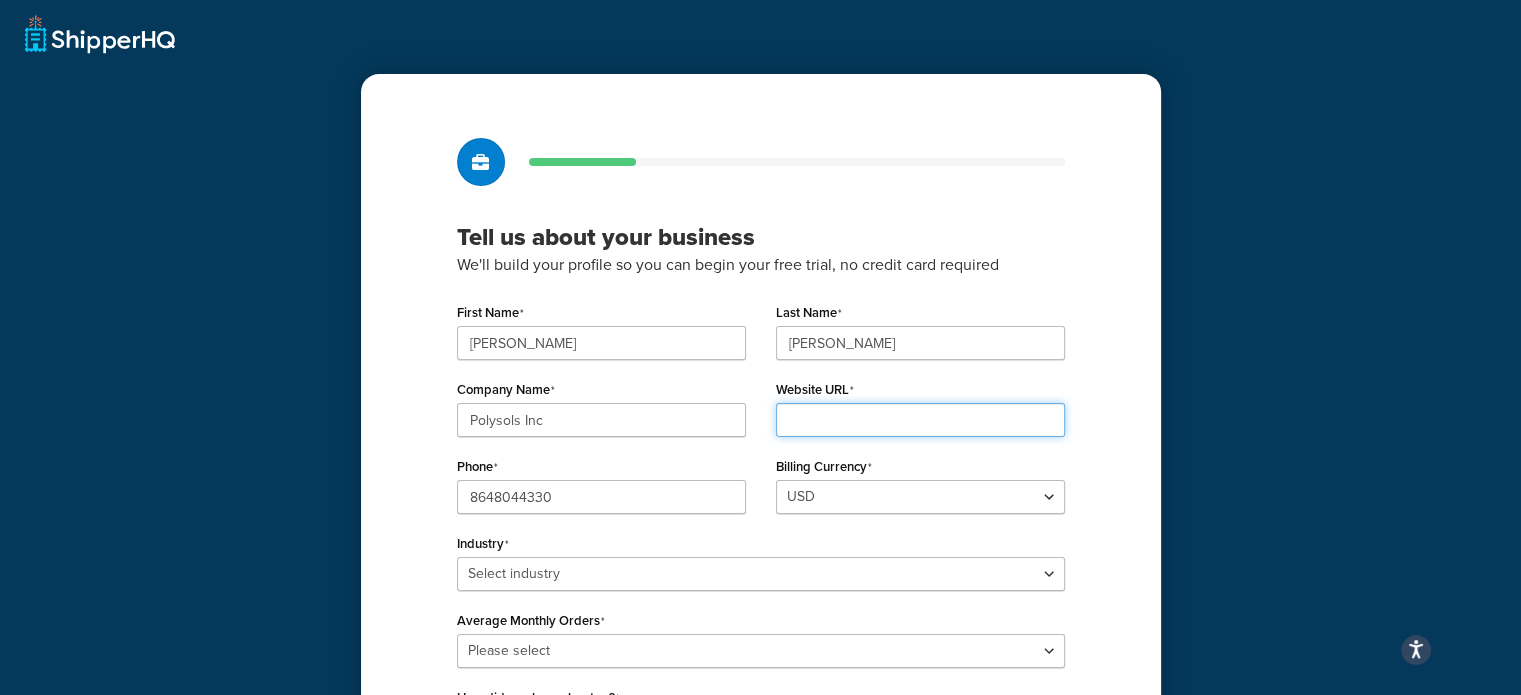 click on "Website URL" at bounding box center (920, 420) 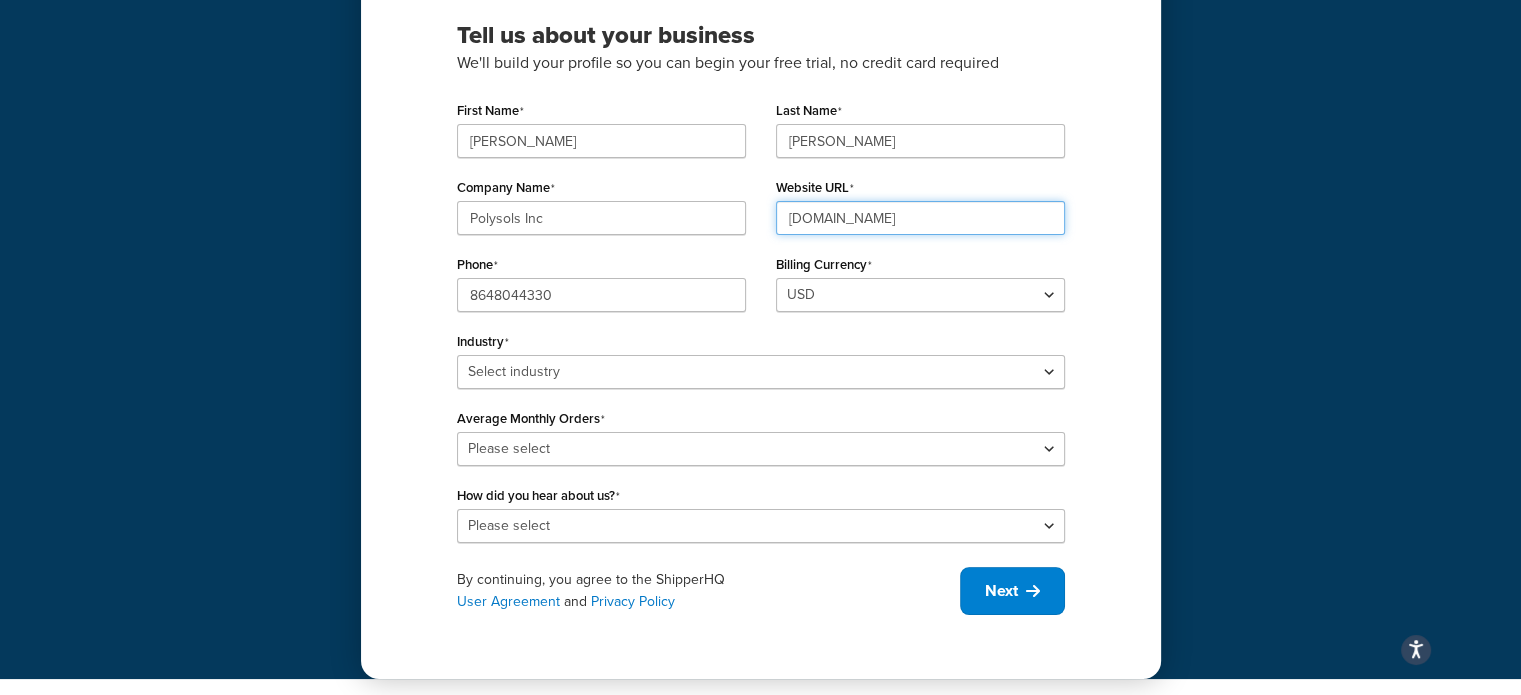 scroll, scrollTop: 205, scrollLeft: 0, axis: vertical 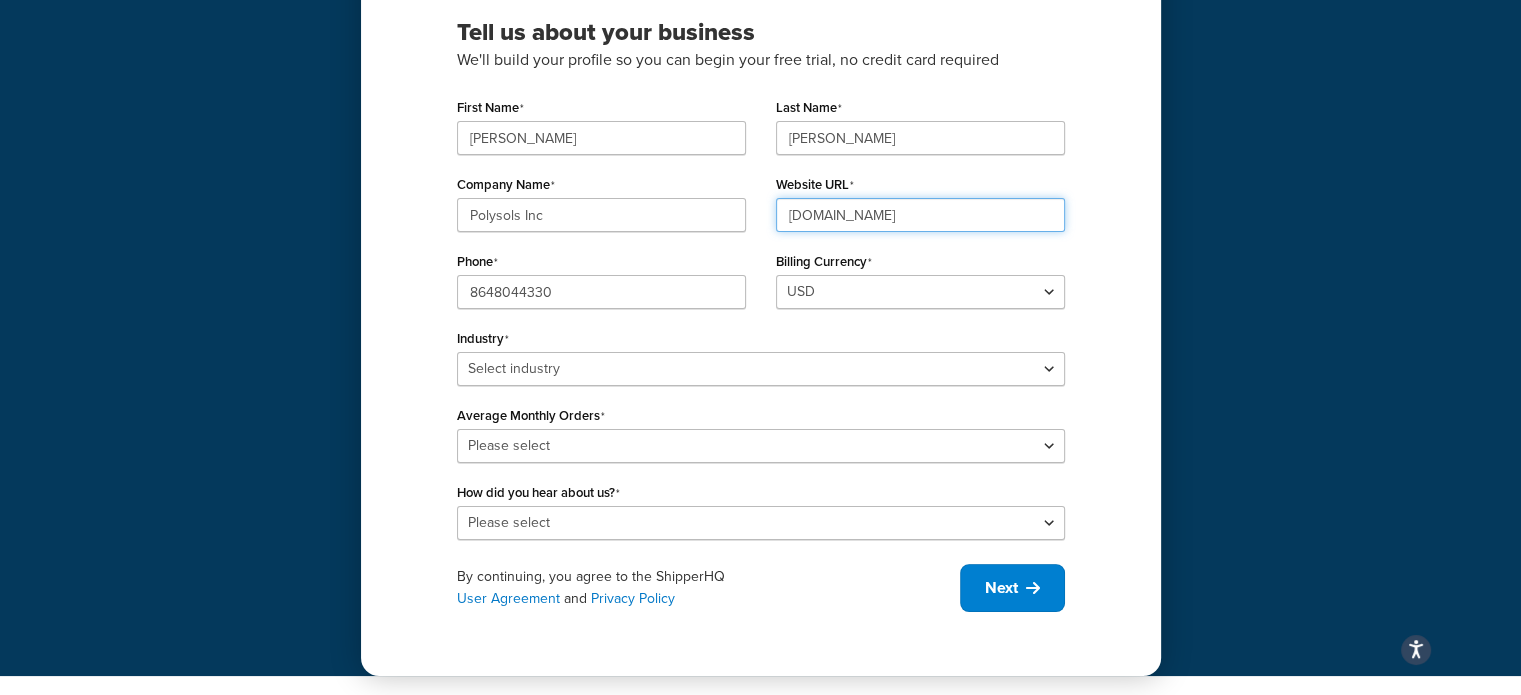 type on "ggtfooting.com" 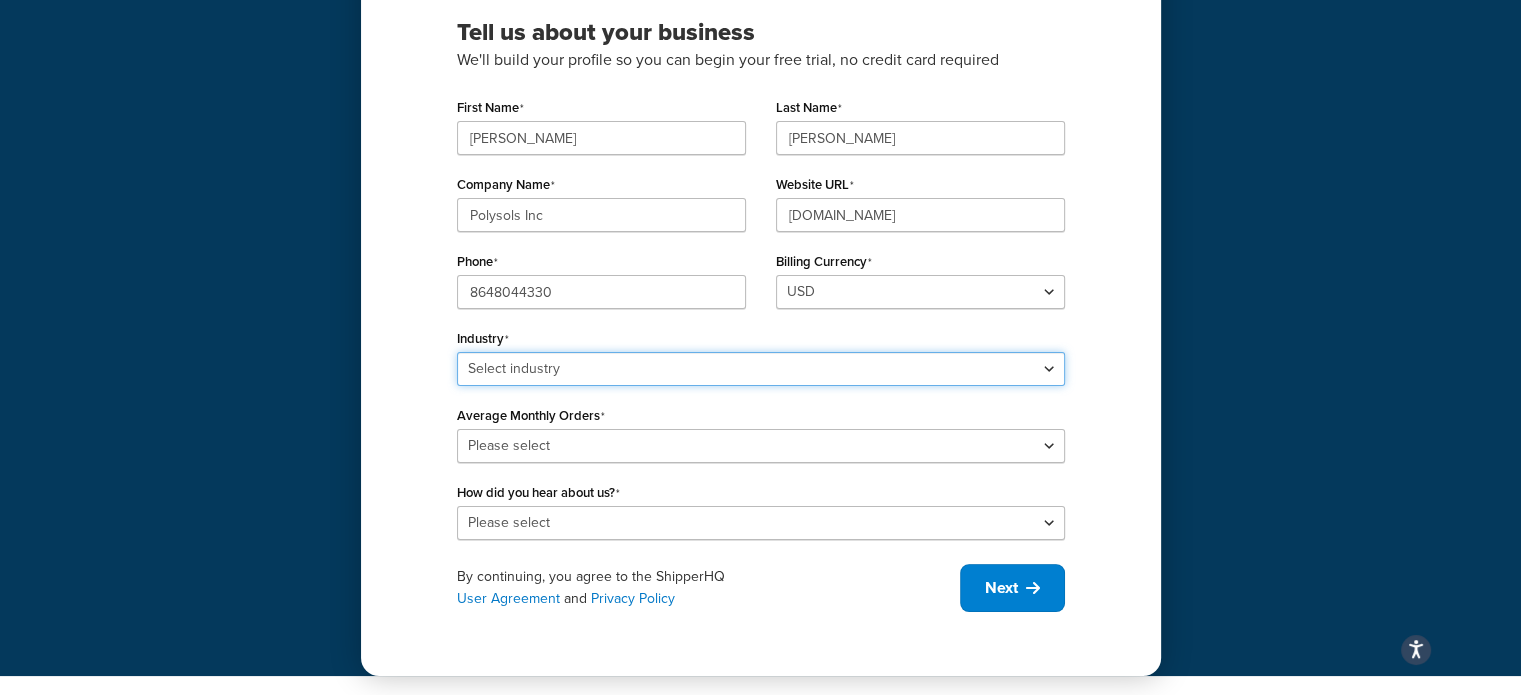 click on "Select industry  Automotive  Adult  Agriculture  Alcohol, Tobacco & CBD  Arts & Crafts  Baby  Books, Music & Entertainment  Business Equipment & Supplies  Chemical & Hazardous Materials  Computer & Electronics  Construction  Displays & Staging  Education  Fashion & Beauty  Food & Nutrition  Gym & Fitness  Home & Garden  Machinery & Manufacturing  Medical & Pharmacy  Pet Supplies & Live Animals  Restaurant & Catering Equipment  Sporting Goods & Recreation  Toys, Games, Hobbies & Party  Wholesale  Other" at bounding box center (761, 369) 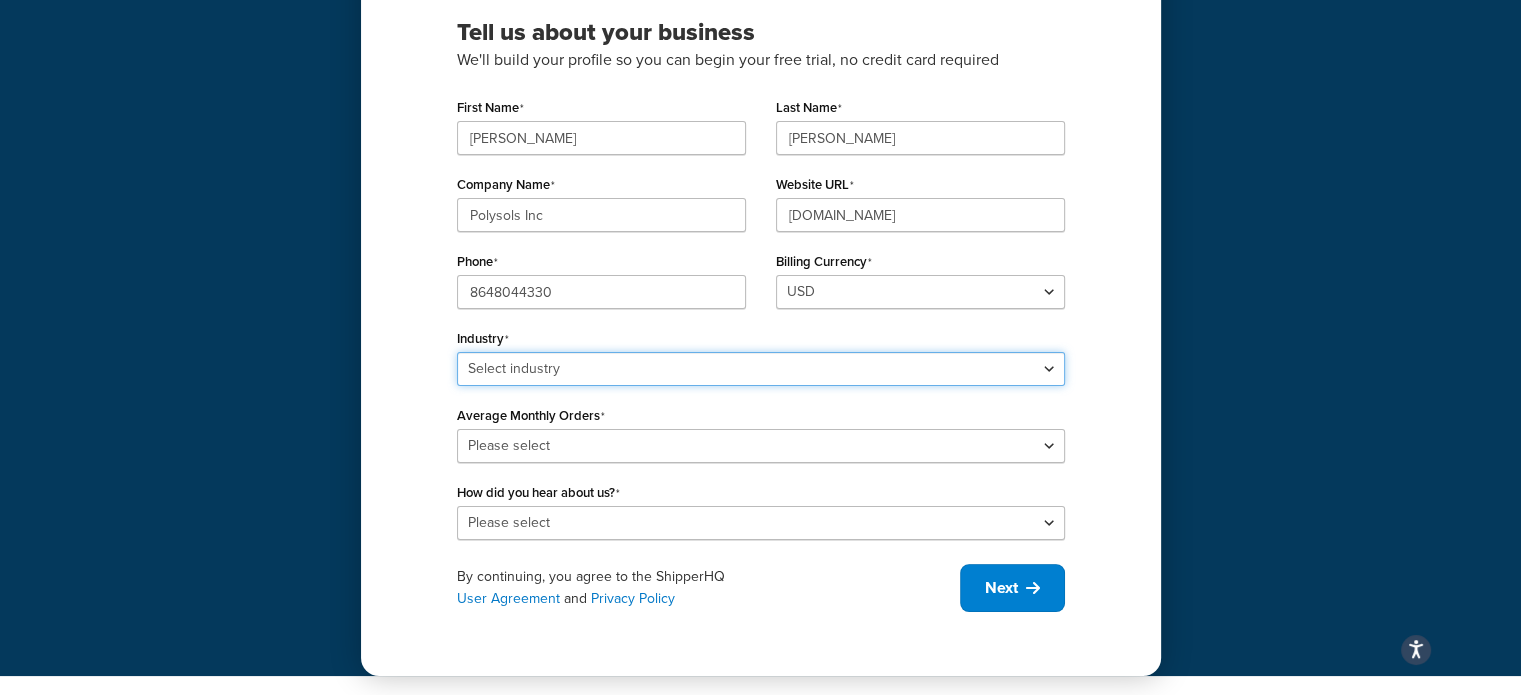 select on "25" 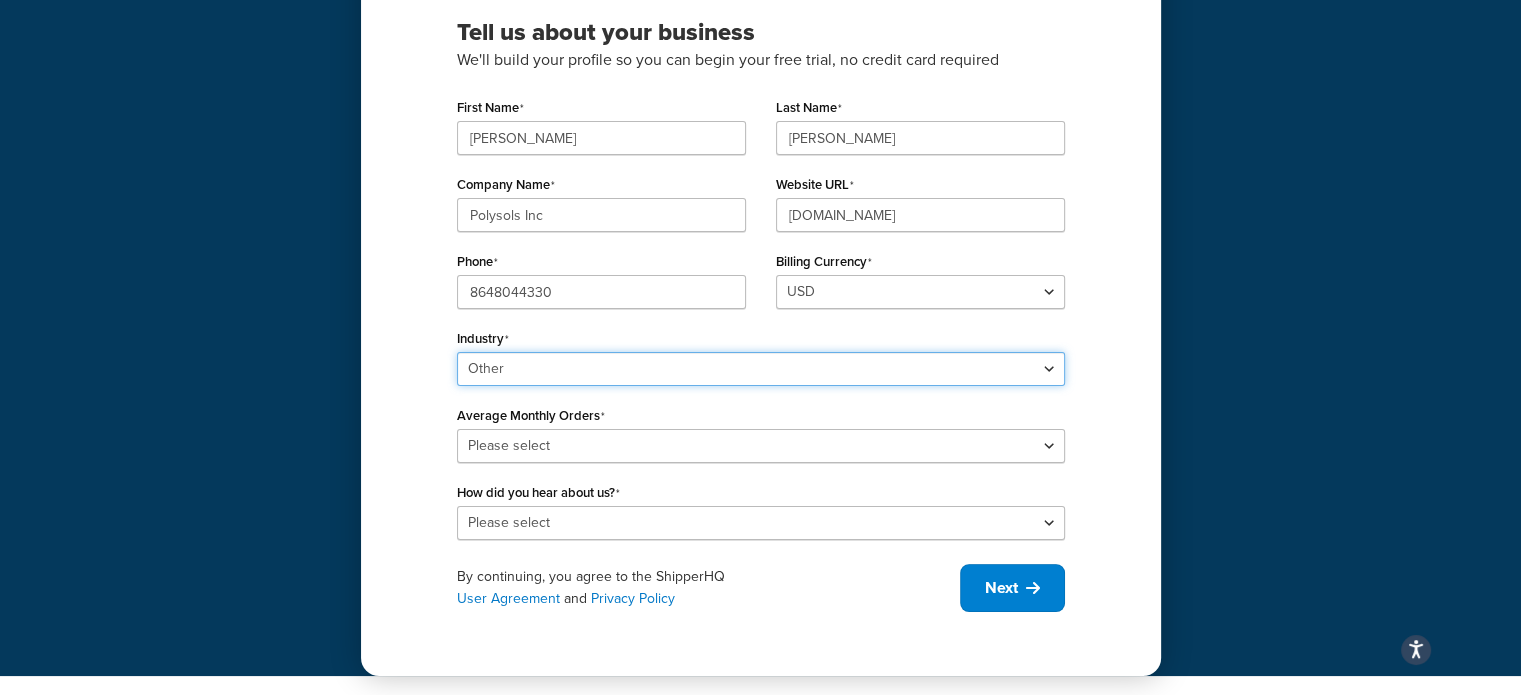 click on "Select industry  Automotive  Adult  Agriculture  Alcohol, Tobacco & CBD  Arts & Crafts  Baby  Books, Music & Entertainment  Business Equipment & Supplies  Chemical & Hazardous Materials  Computer & Electronics  Construction  Displays & Staging  Education  Fashion & Beauty  Food & Nutrition  Gym & Fitness  Home & Garden  Machinery & Manufacturing  Medical & Pharmacy  Pet Supplies & Live Animals  Restaurant & Catering Equipment  Sporting Goods & Recreation  Toys, Games, Hobbies & Party  Wholesale  Other" at bounding box center [761, 369] 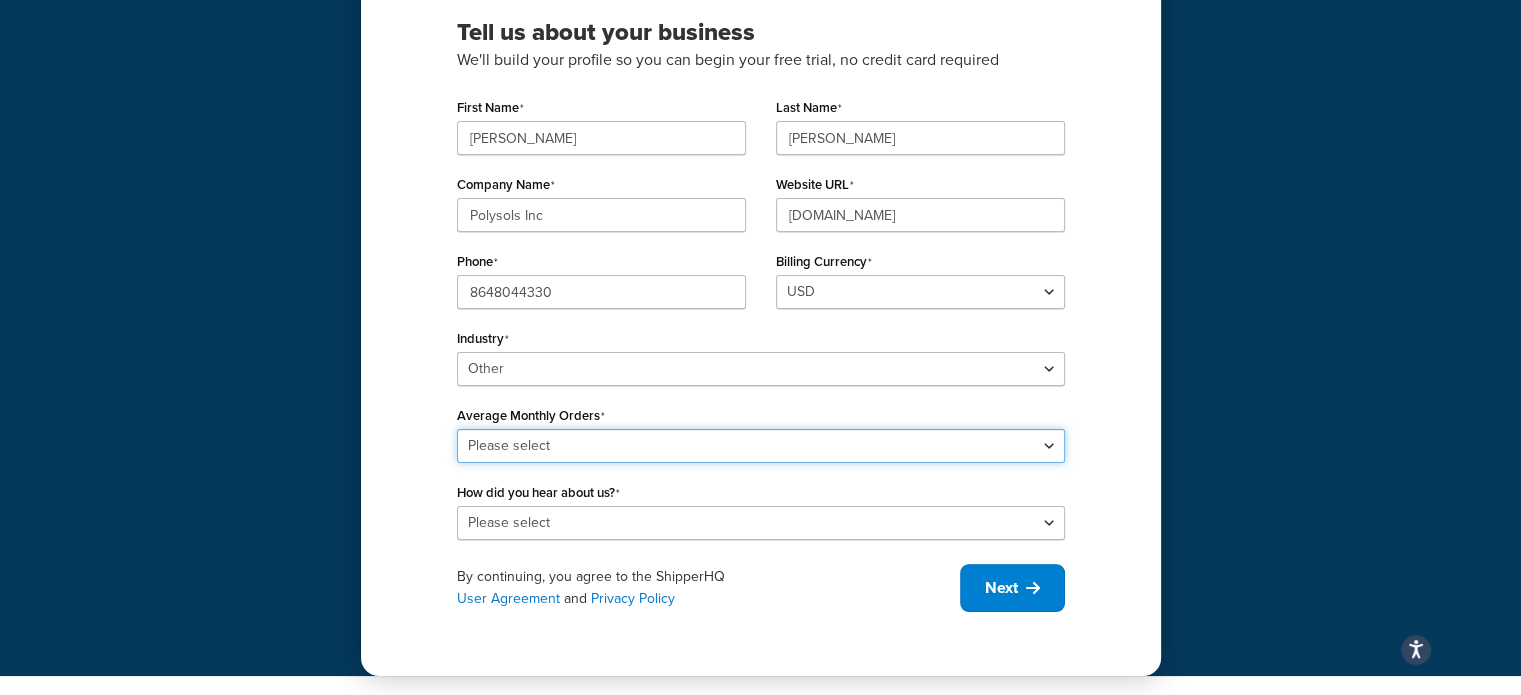 click on "Please select  0-500  501-1,000  1,001-10,000  10,001-20,000  Over 20,000" at bounding box center (761, 446) 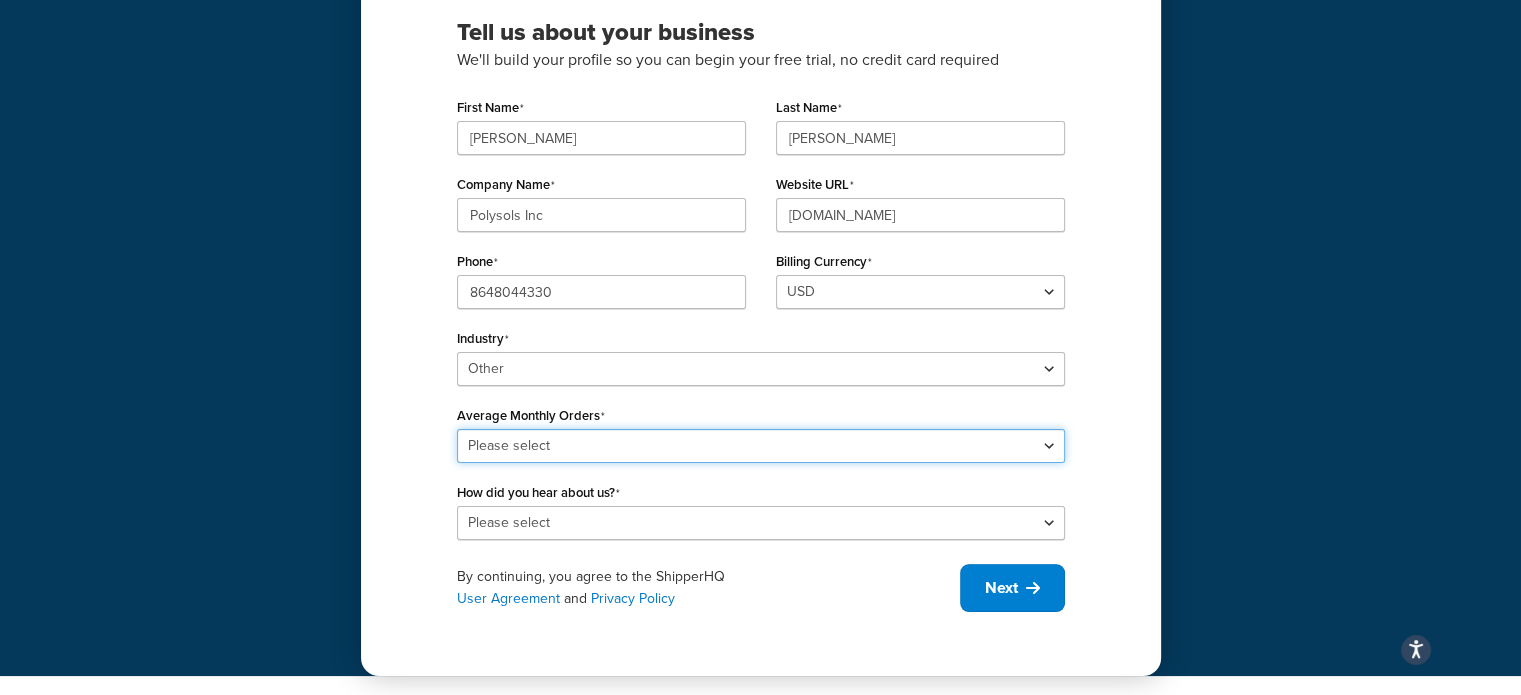 select on "1" 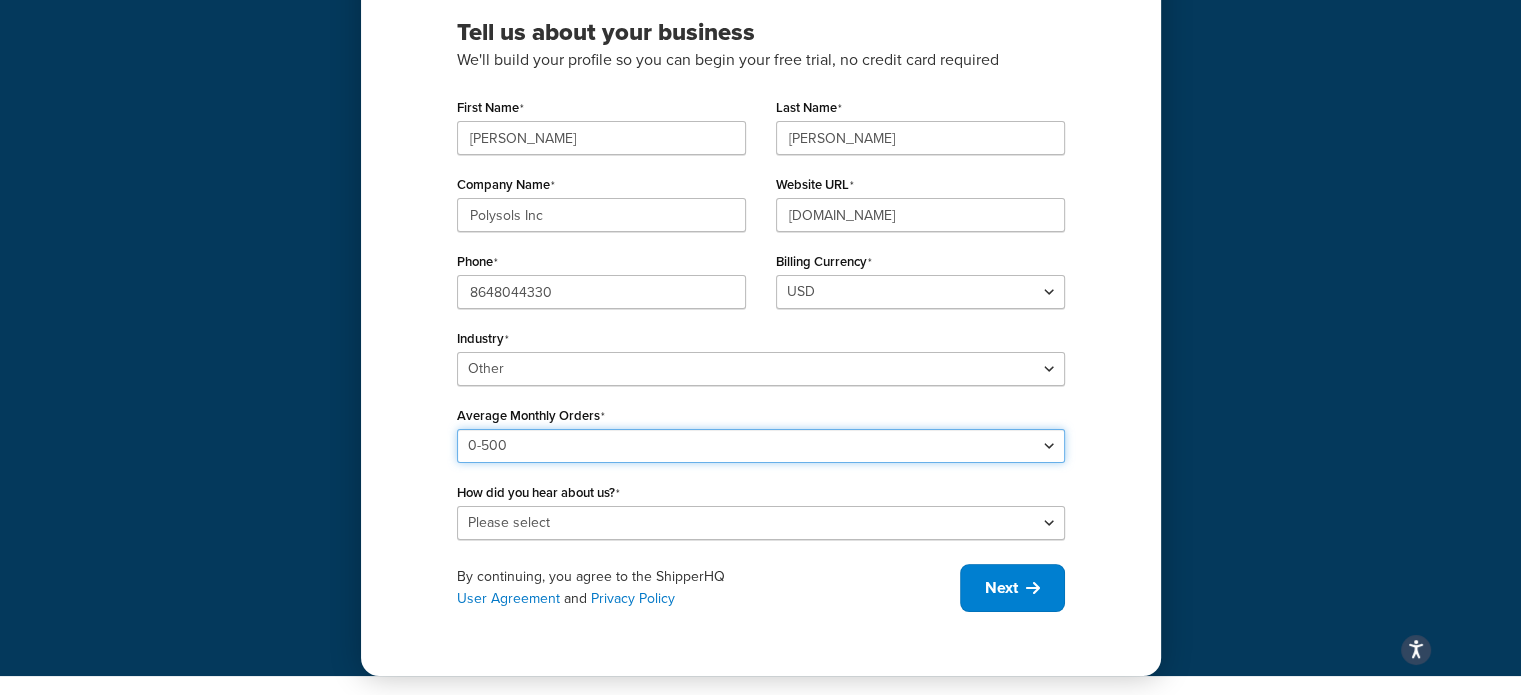 click on "Please select  0-500  501-1,000  1,001-10,000  10,001-20,000  Over 20,000" at bounding box center [761, 446] 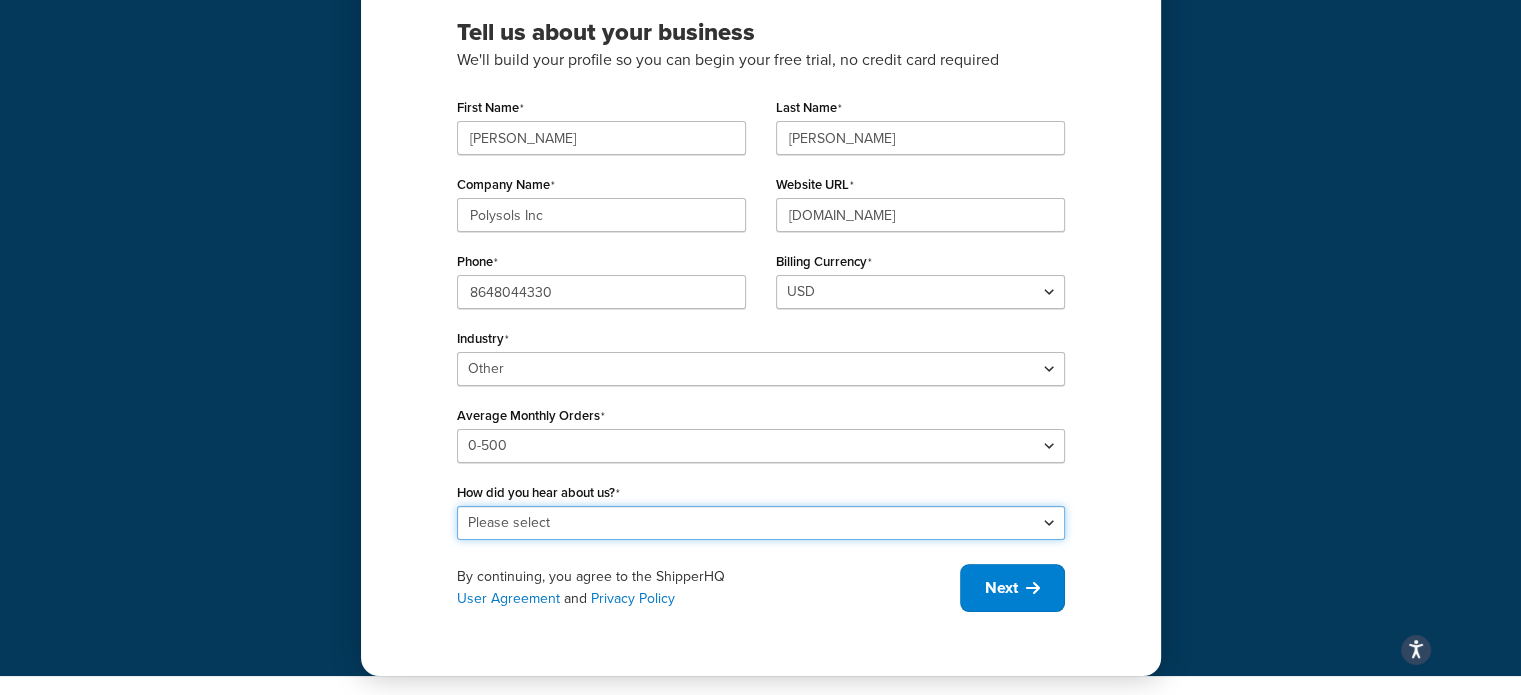 click on "Please select  Online Search  App Store or Marketplace Listing  Referred by Agency  Social Media  Industry Event or Meetup  Blog Post  Community Forum  Software Review Site  AI Recommendation  Other" at bounding box center [761, 523] 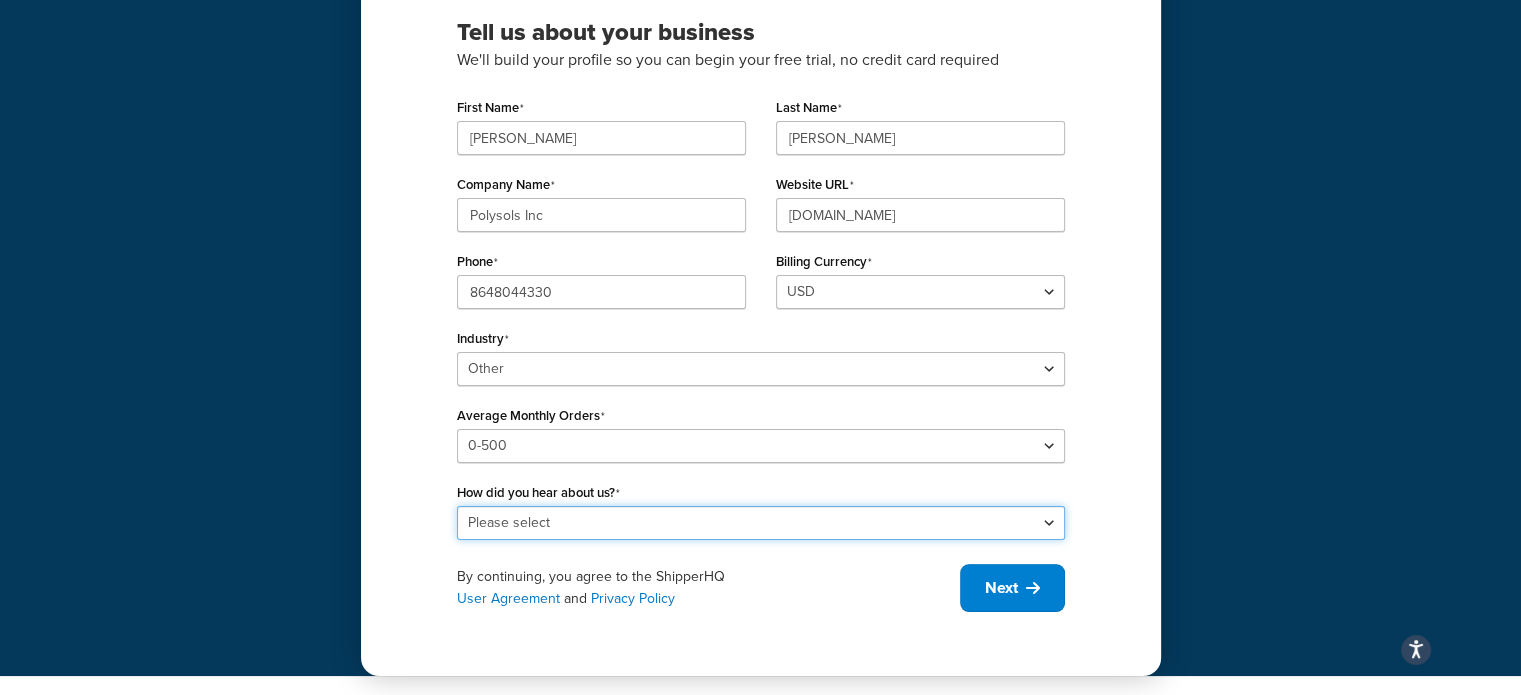 select on "10" 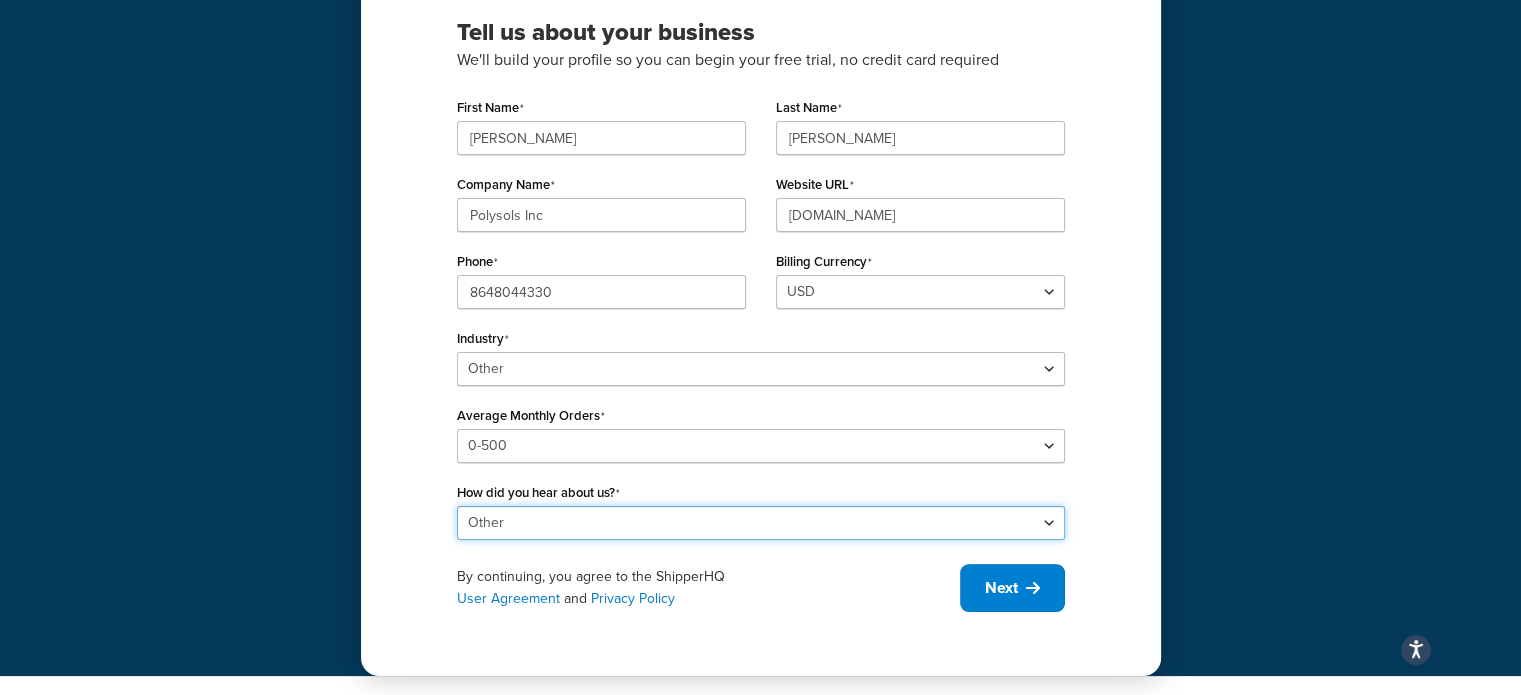click on "Please select  Online Search  App Store or Marketplace Listing  Referred by Agency  Social Media  Industry Event or Meetup  Blog Post  Community Forum  Software Review Site  AI Recommendation  Other" at bounding box center (761, 523) 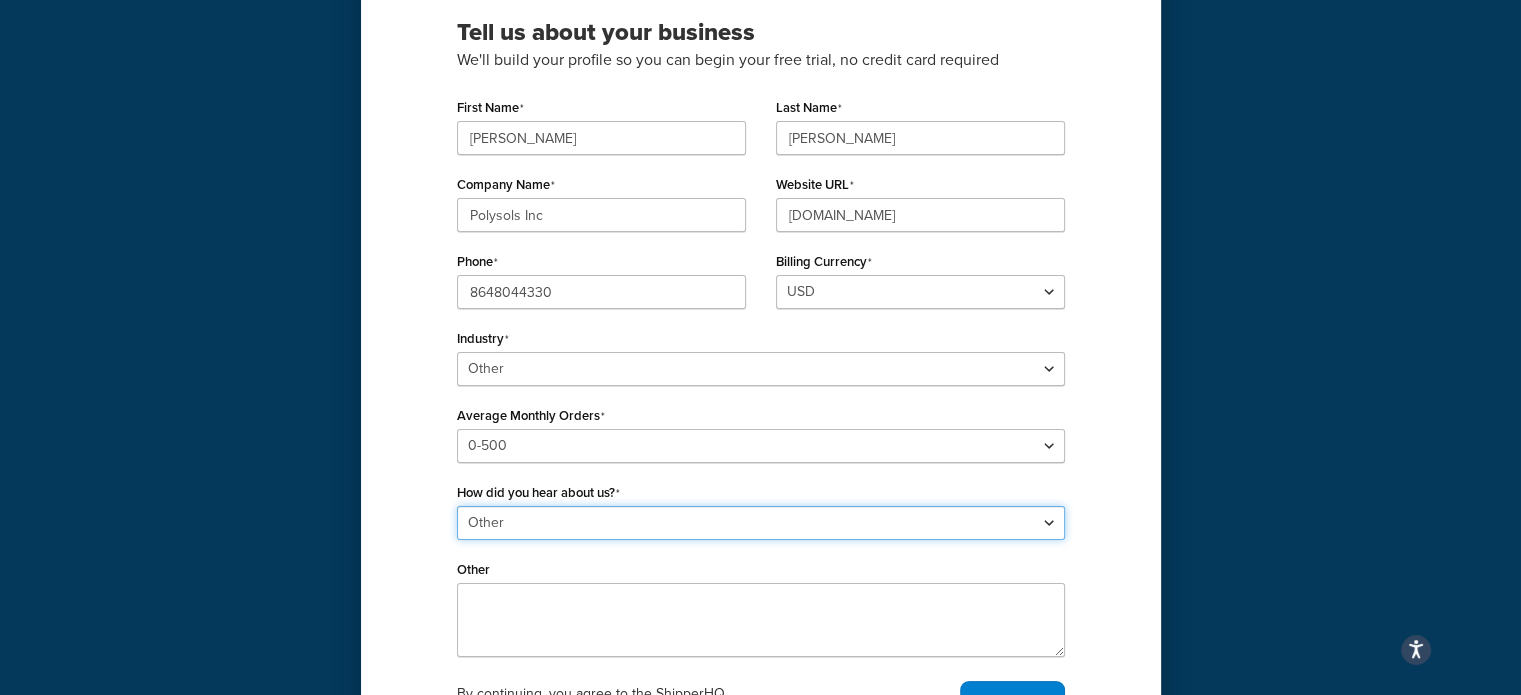 click on "Please select  Online Search  App Store or Marketplace Listing  Referred by Agency  Social Media  Industry Event or Meetup  Blog Post  Community Forum  Software Review Site  AI Recommendation  Other" at bounding box center (761, 523) 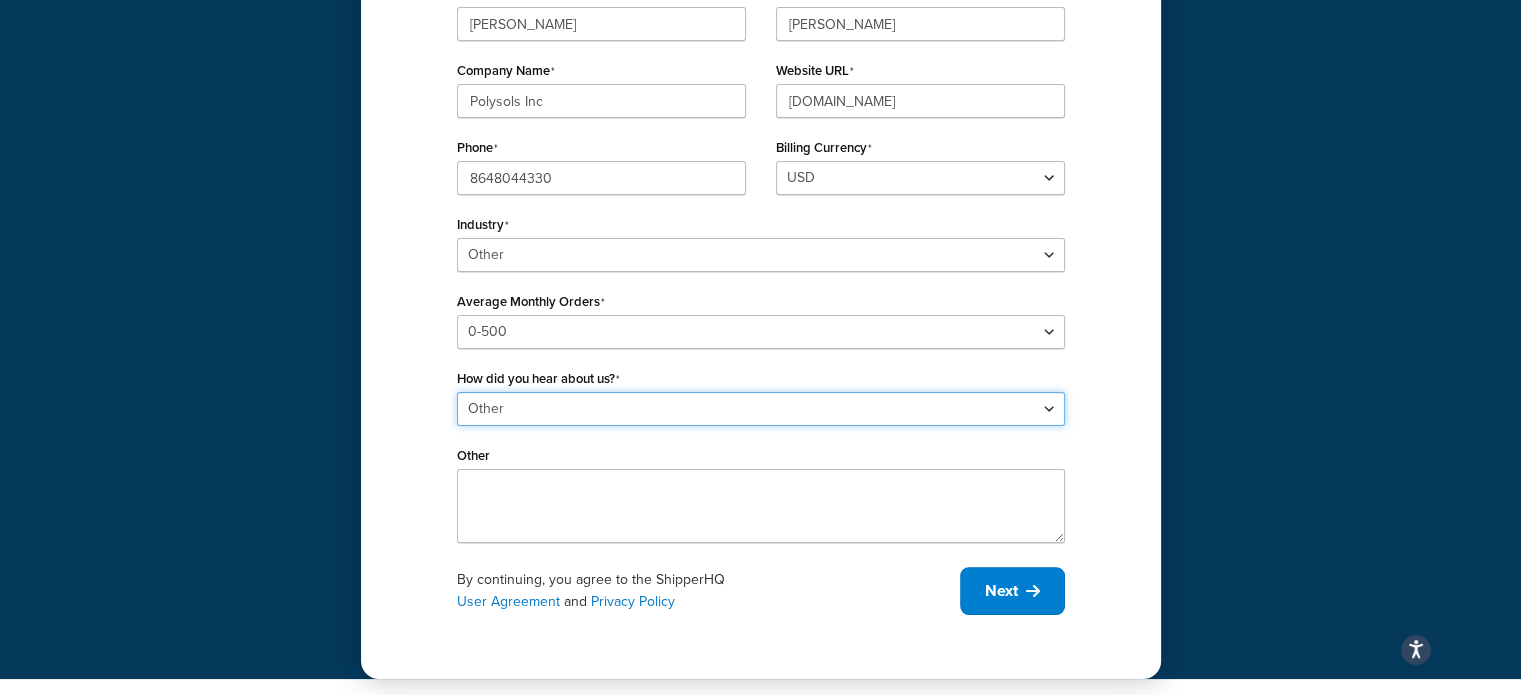 scroll, scrollTop: 322, scrollLeft: 0, axis: vertical 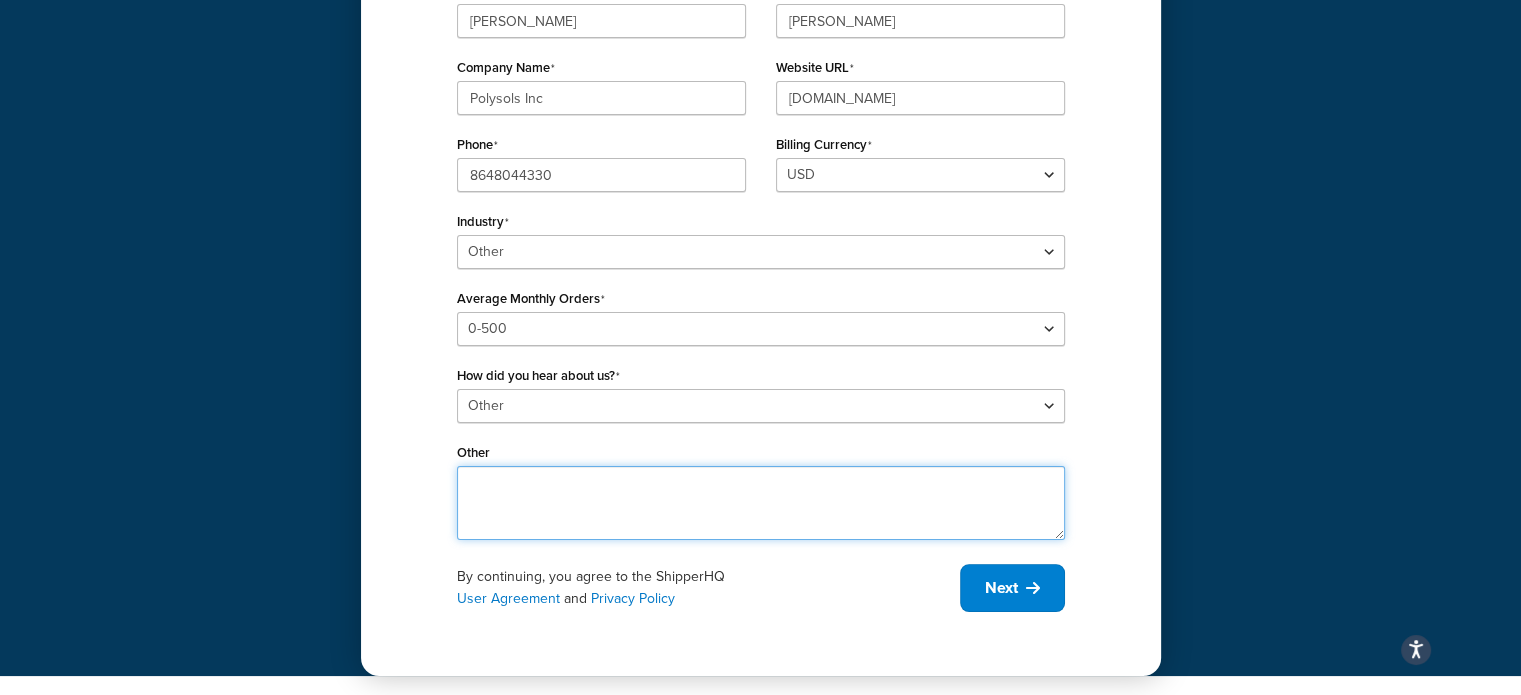 click on "Other" at bounding box center (761, 503) 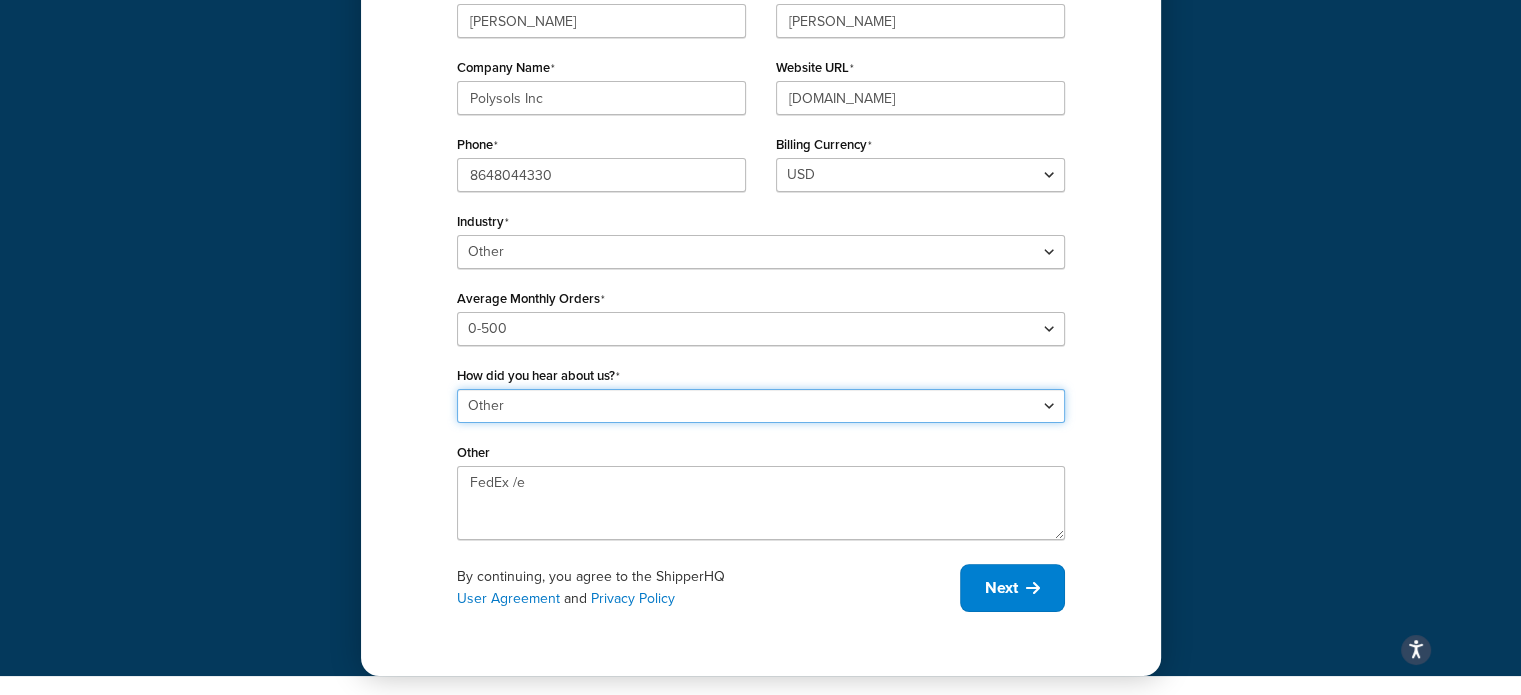 click on "Please select  Online Search  App Store or Marketplace Listing  Referred by Agency  Social Media  Industry Event or Meetup  Blog Post  Community Forum  Software Review Site  AI Recommendation  Other" at bounding box center (761, 406) 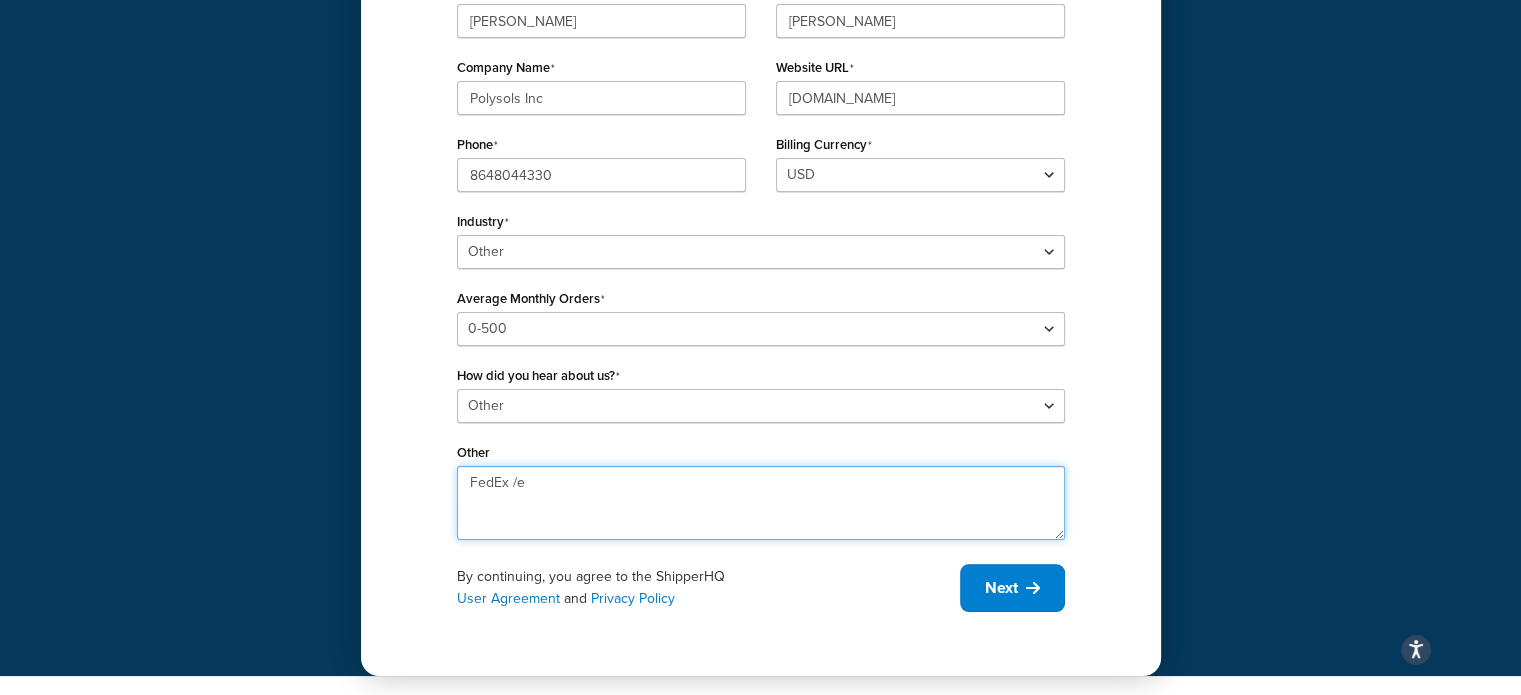 click on "FedEx /e" at bounding box center (761, 503) 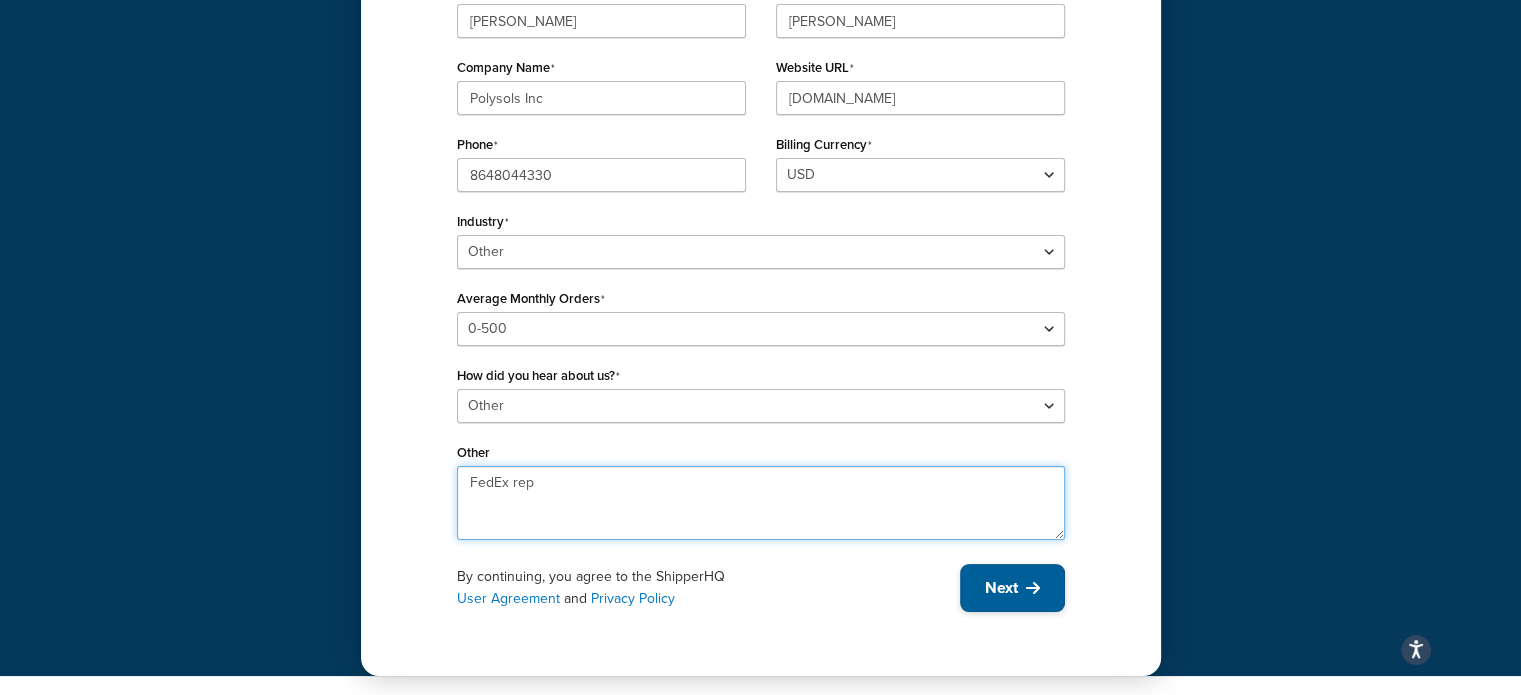 type on "FedEx rep" 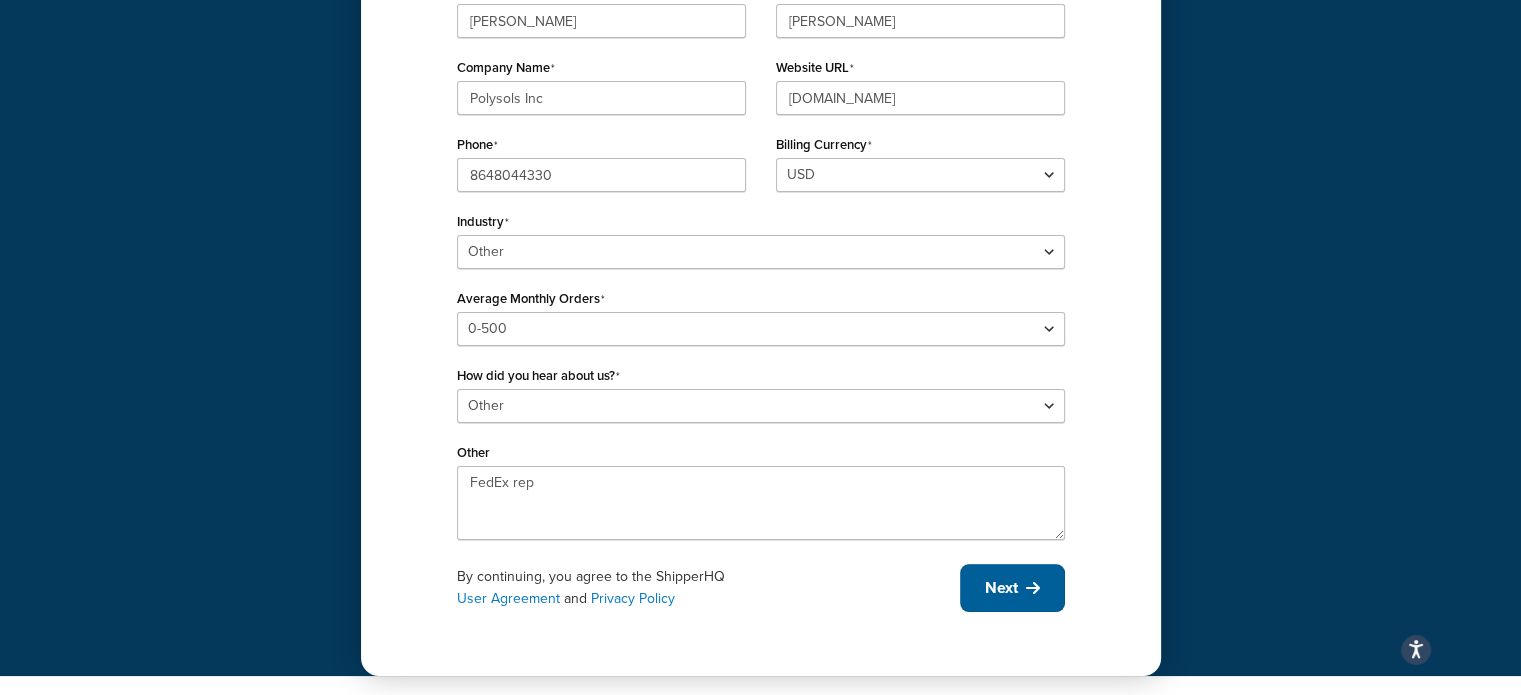 click on "Next" at bounding box center (1001, 588) 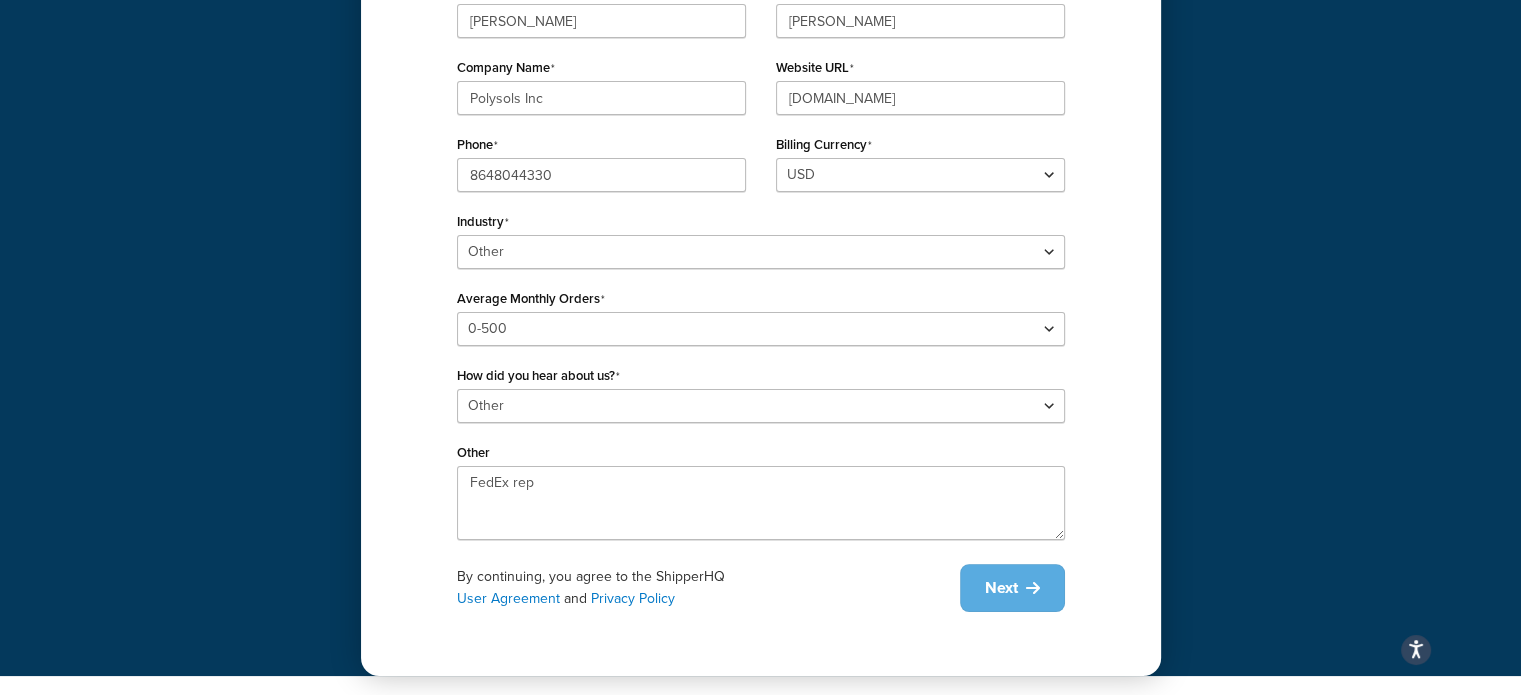 scroll, scrollTop: 68, scrollLeft: 0, axis: vertical 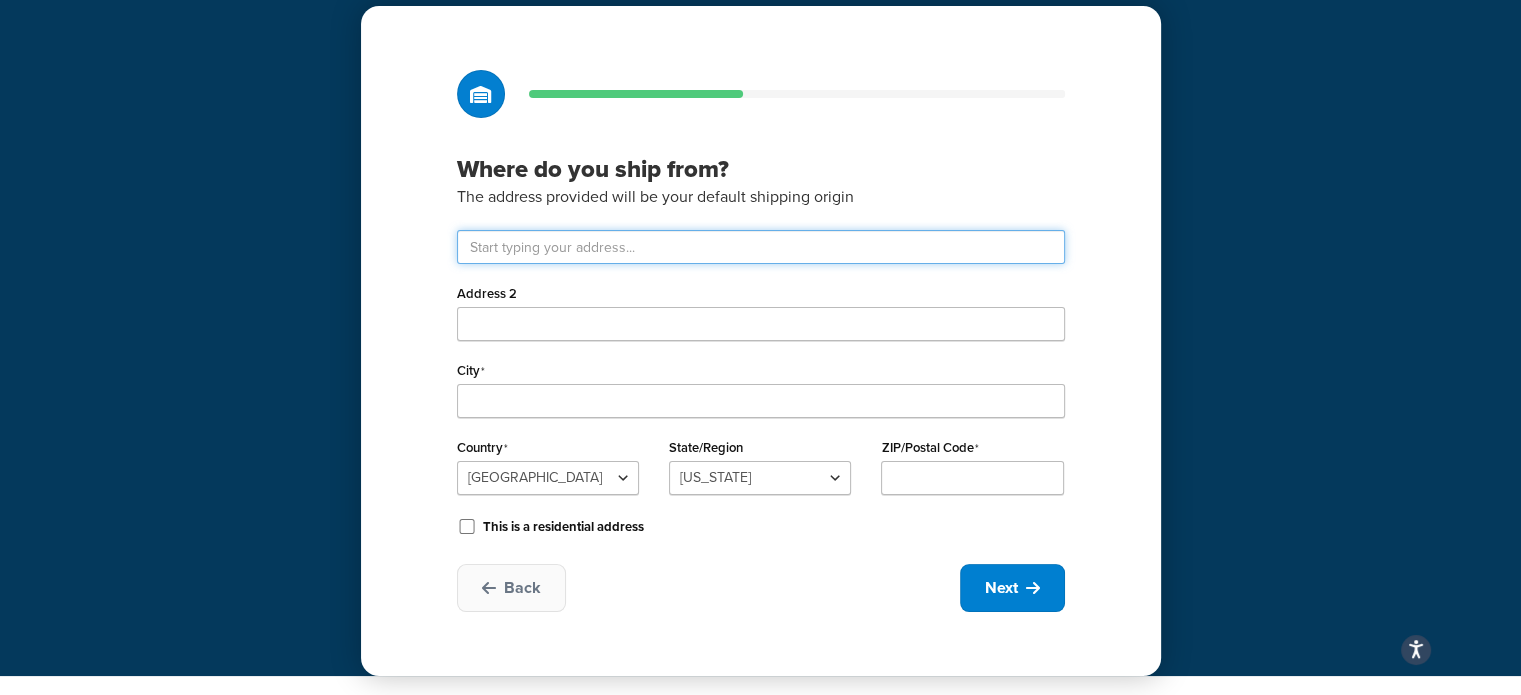click at bounding box center (761, 247) 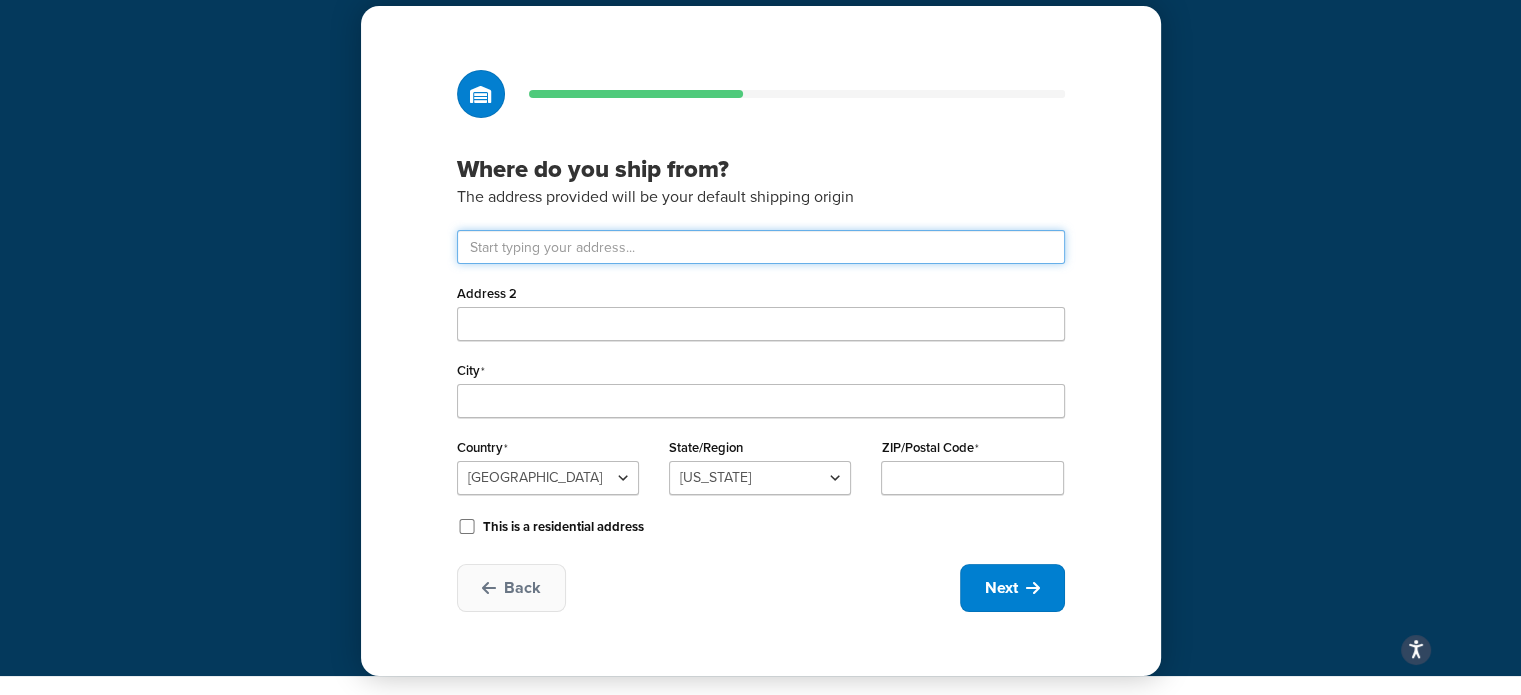 type on "851 Simuel Road" 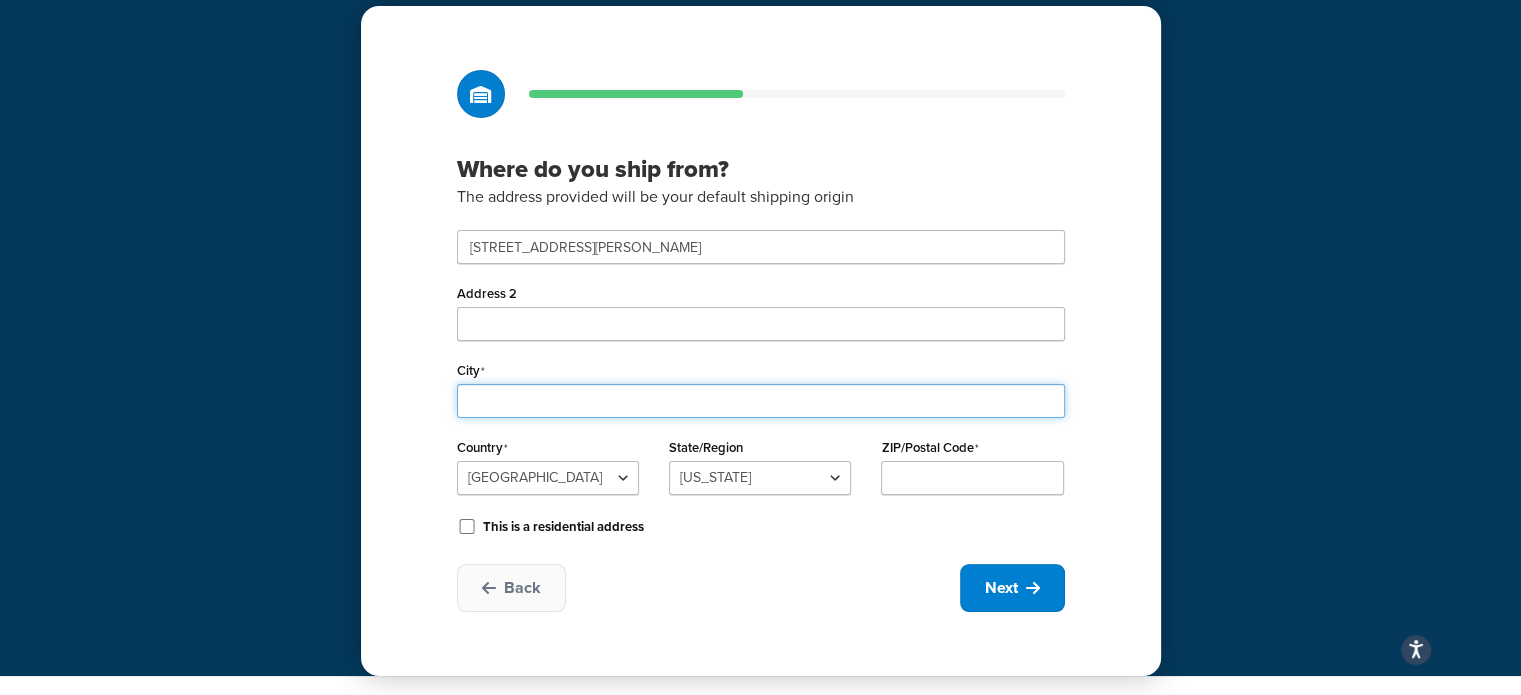 type on "Spartanburg" 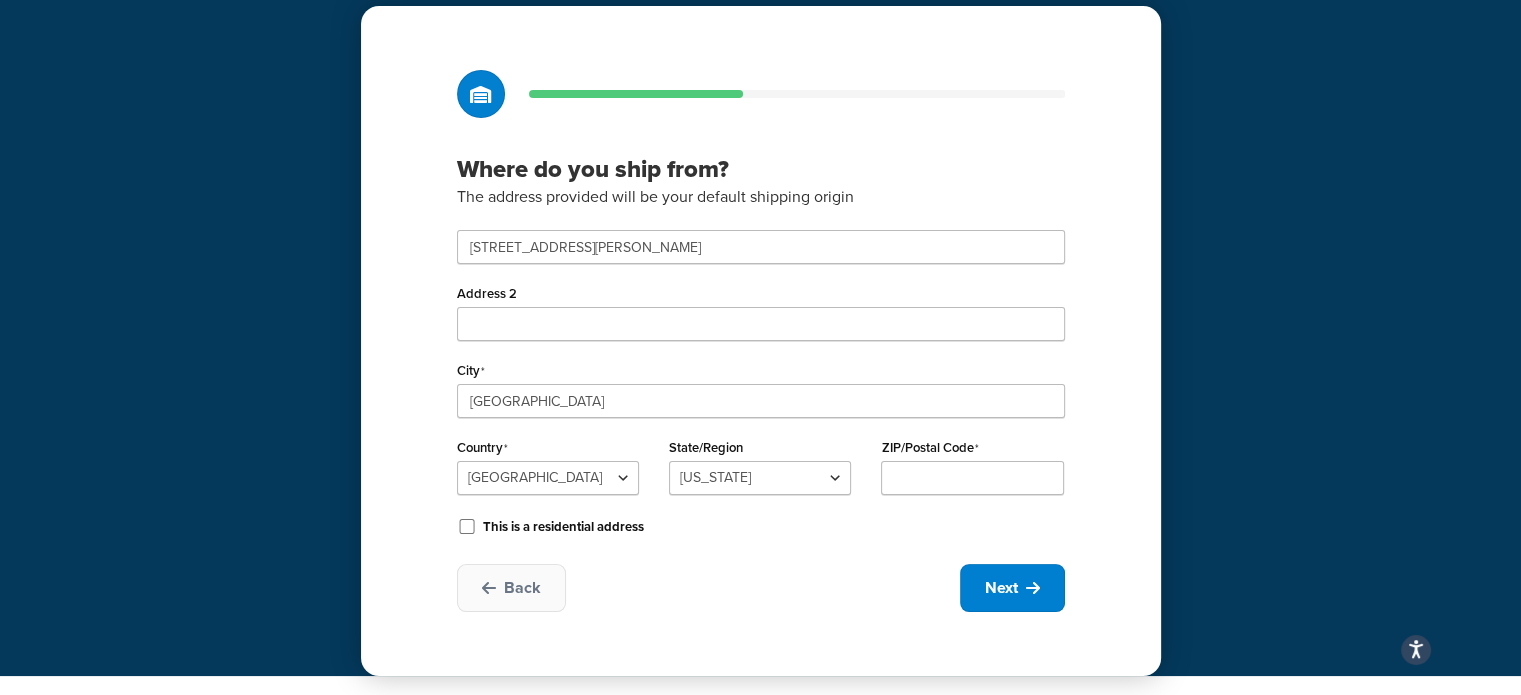 select on "40" 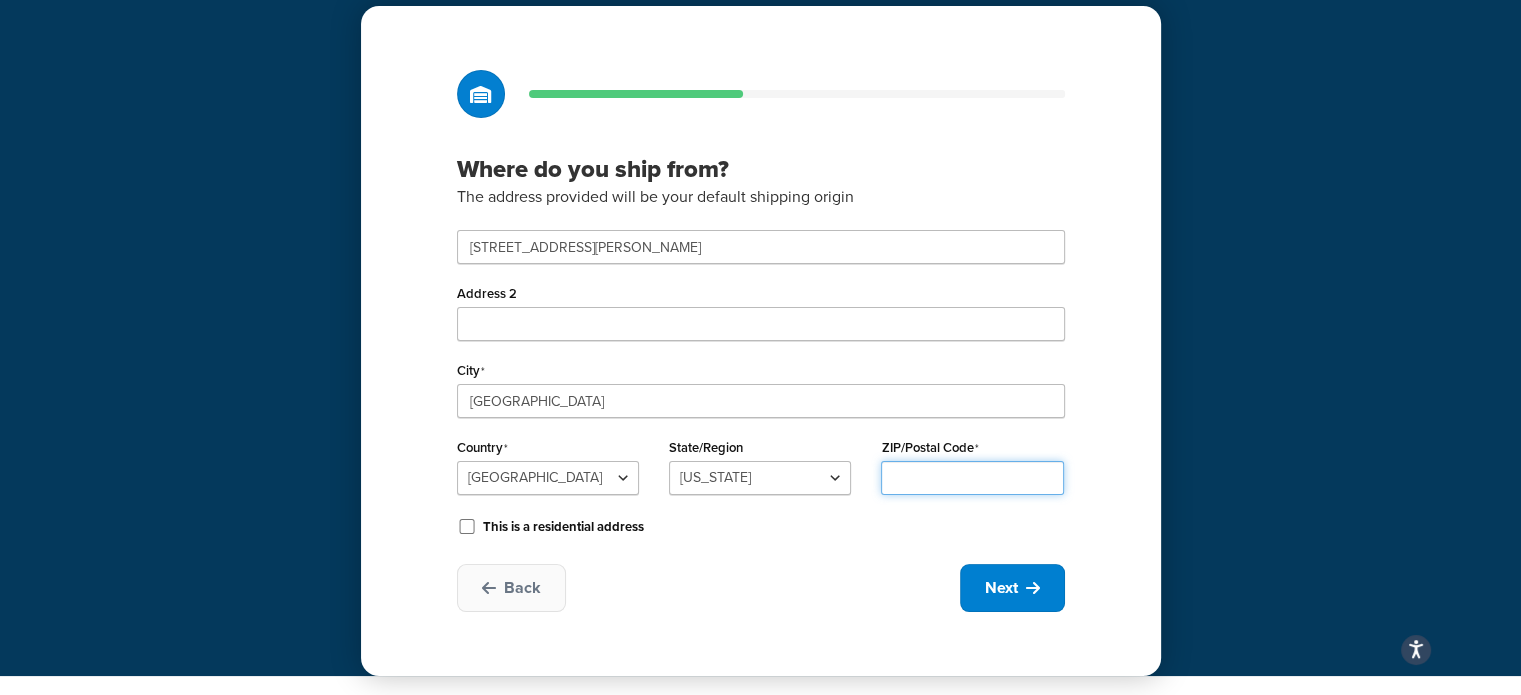 type on "29301" 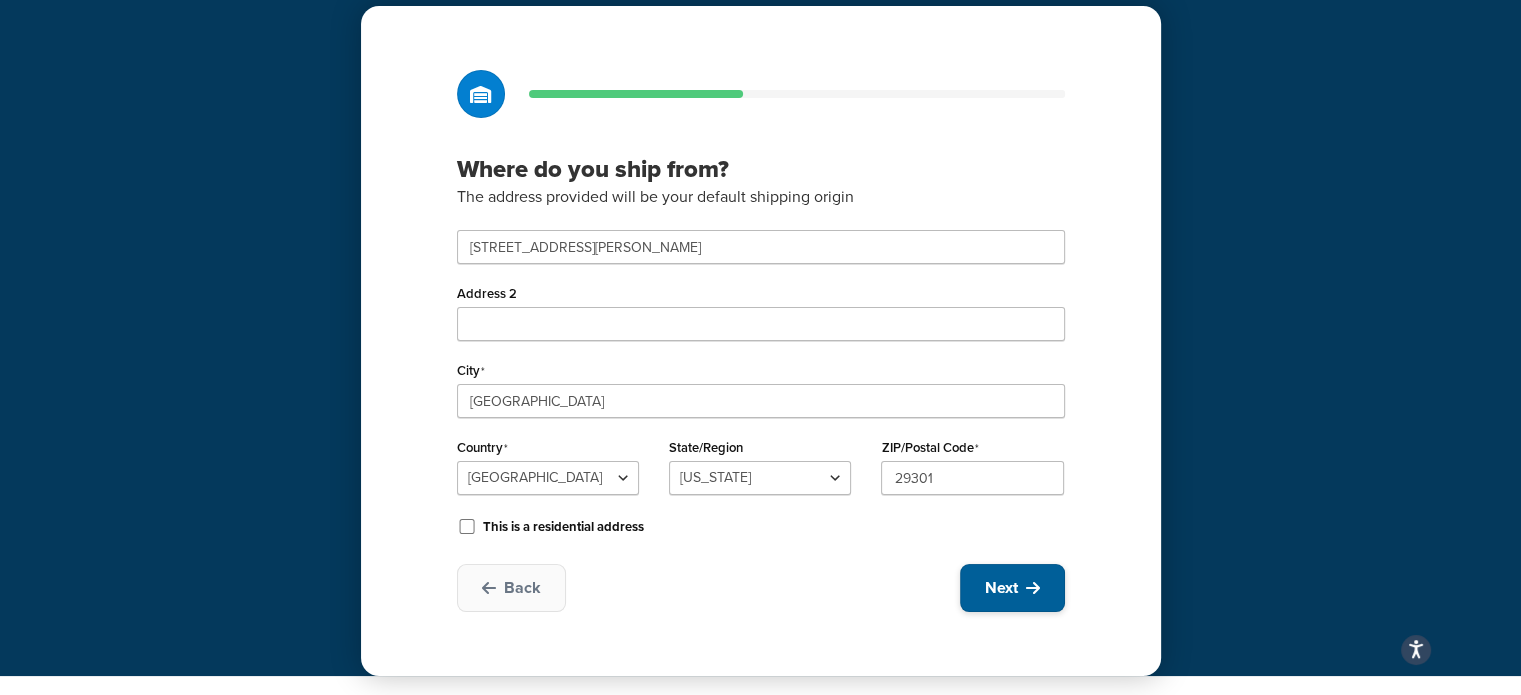 click on "Next" at bounding box center [1012, 588] 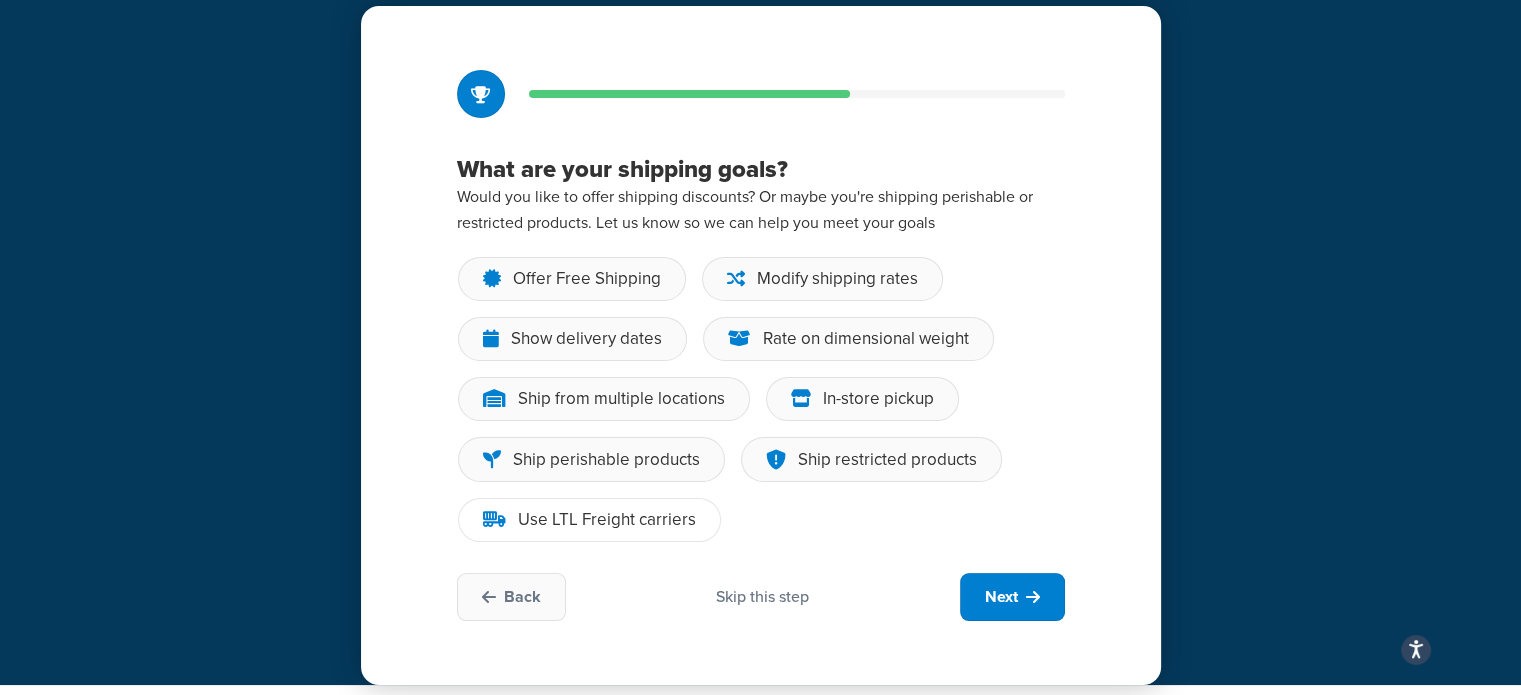 click on "Use LTL Freight carriers" at bounding box center (607, 520) 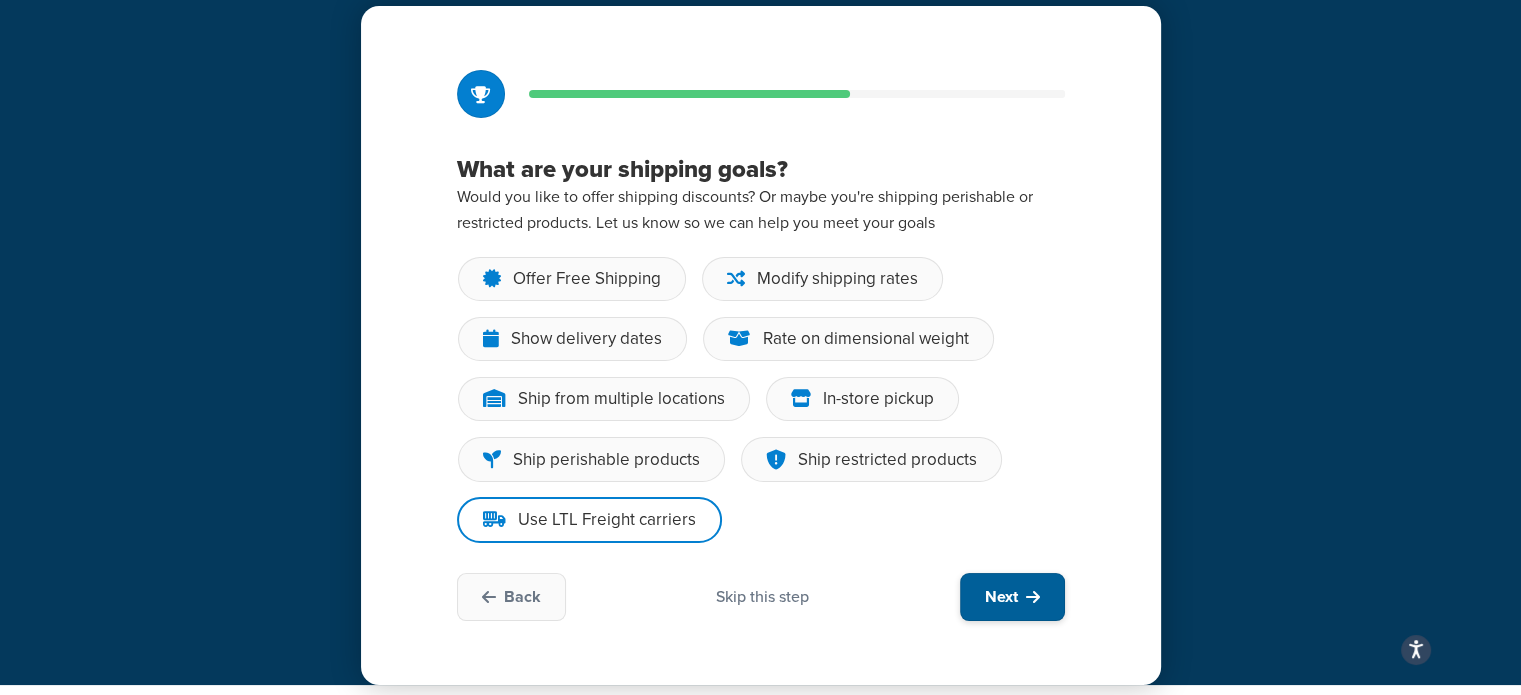 click on "Next" at bounding box center [1001, 597] 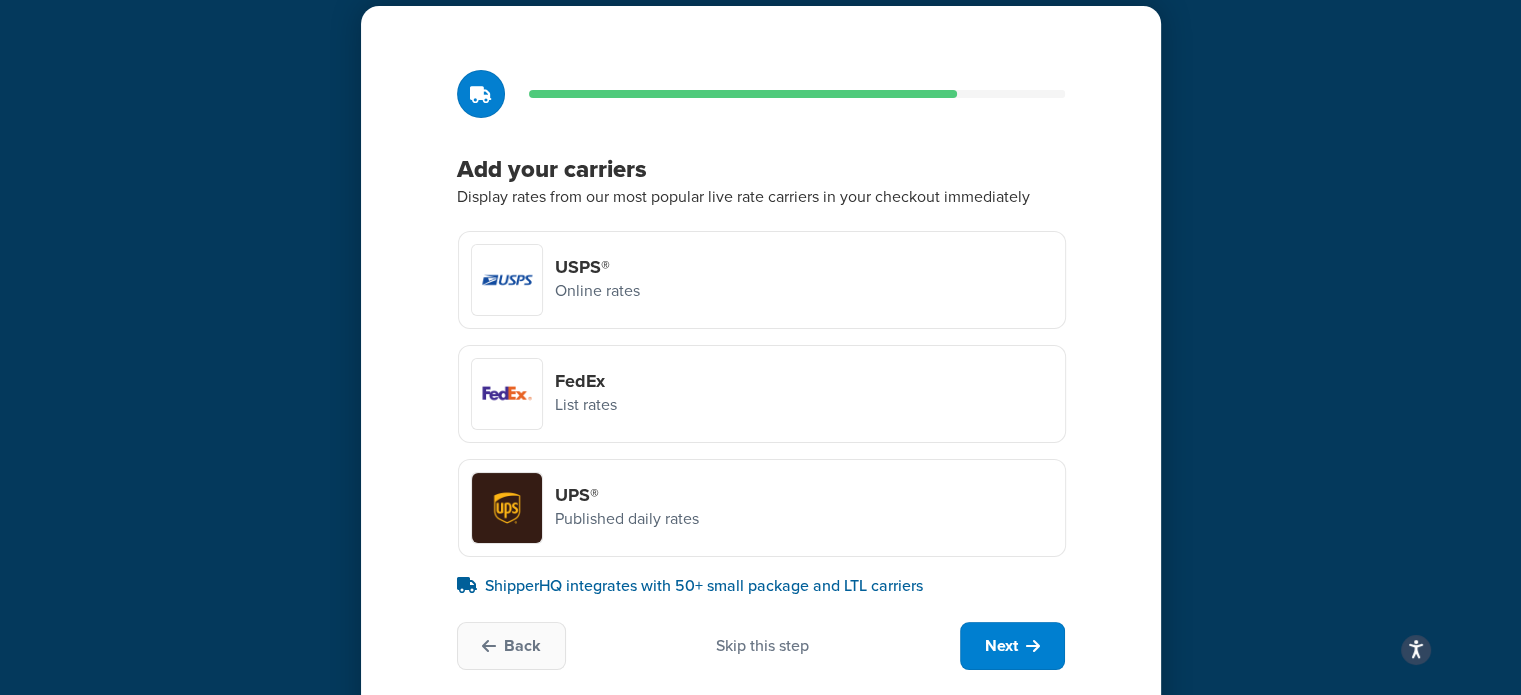 click on "FedEx List rates" at bounding box center (762, 394) 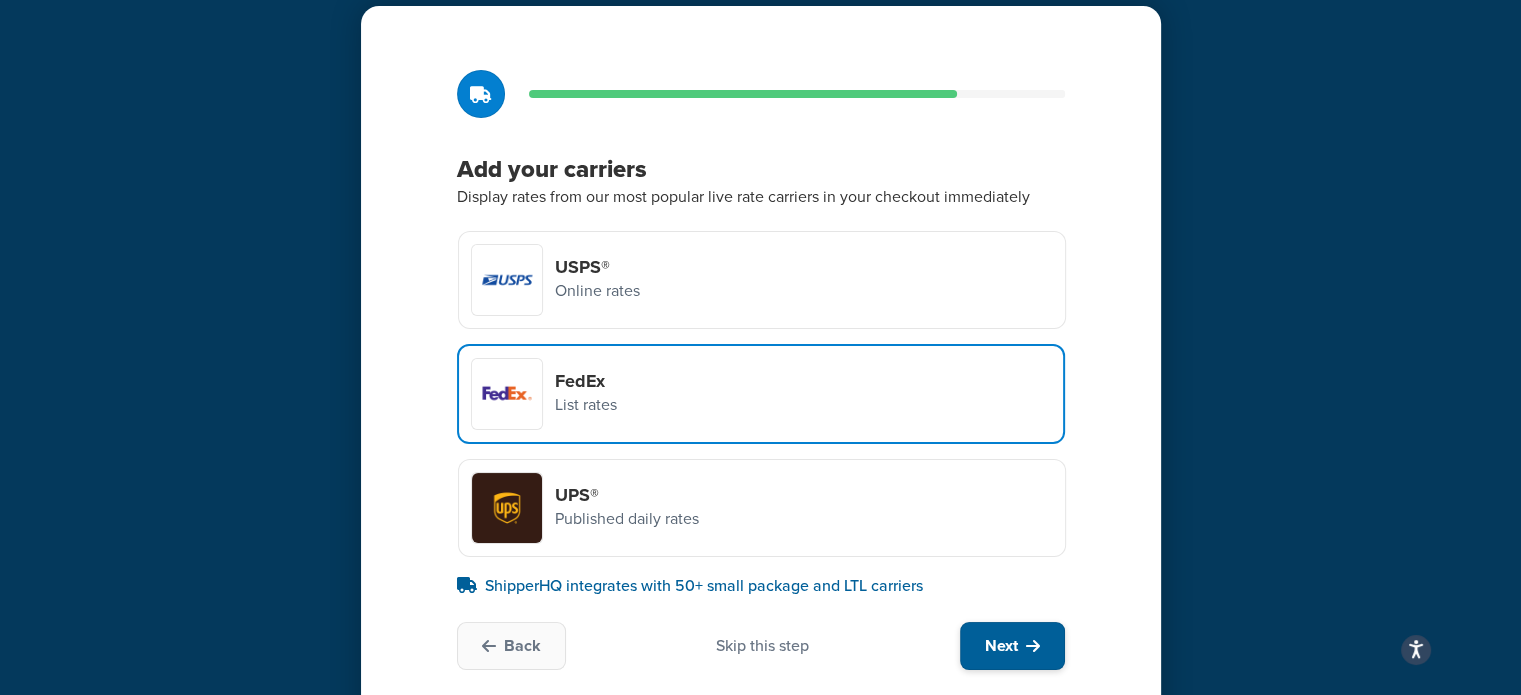 click on "Next" at bounding box center [1001, 646] 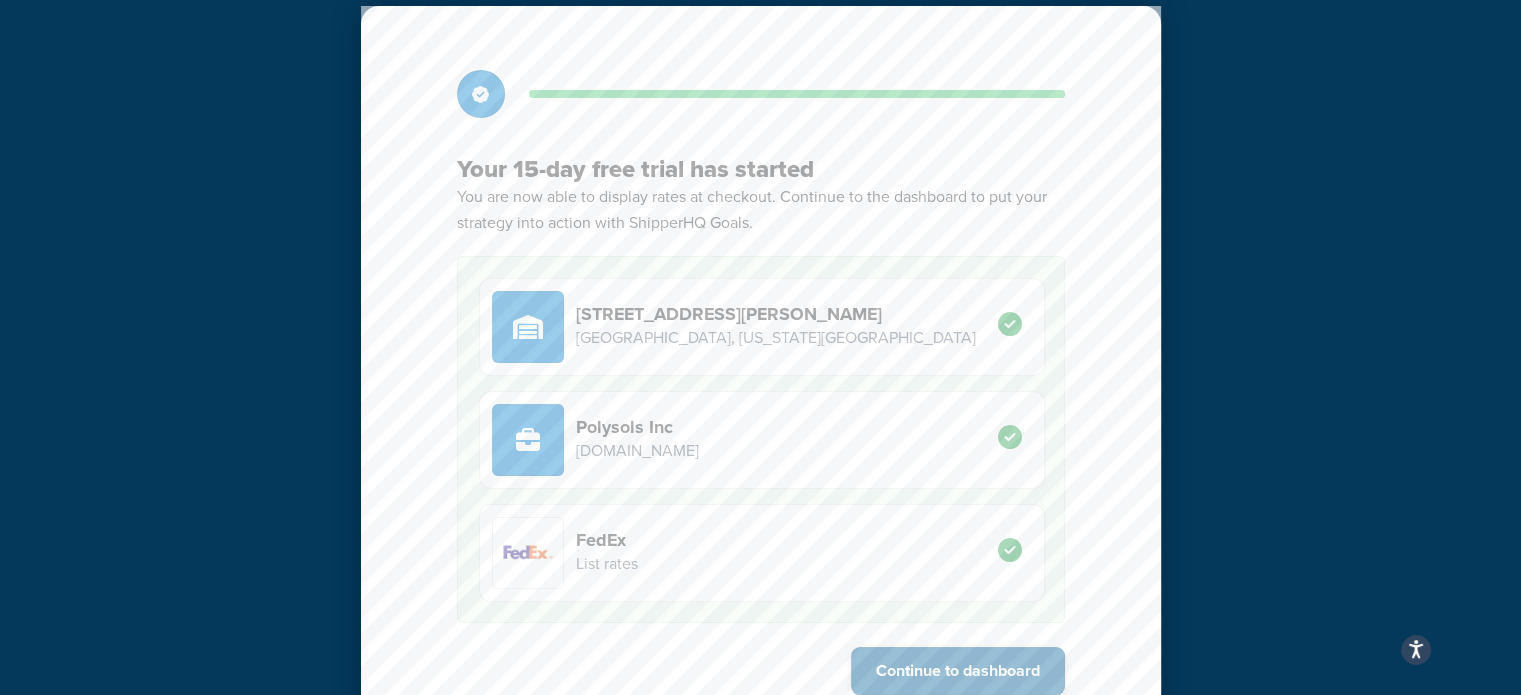 click on "Continue to dashboard" at bounding box center (958, 671) 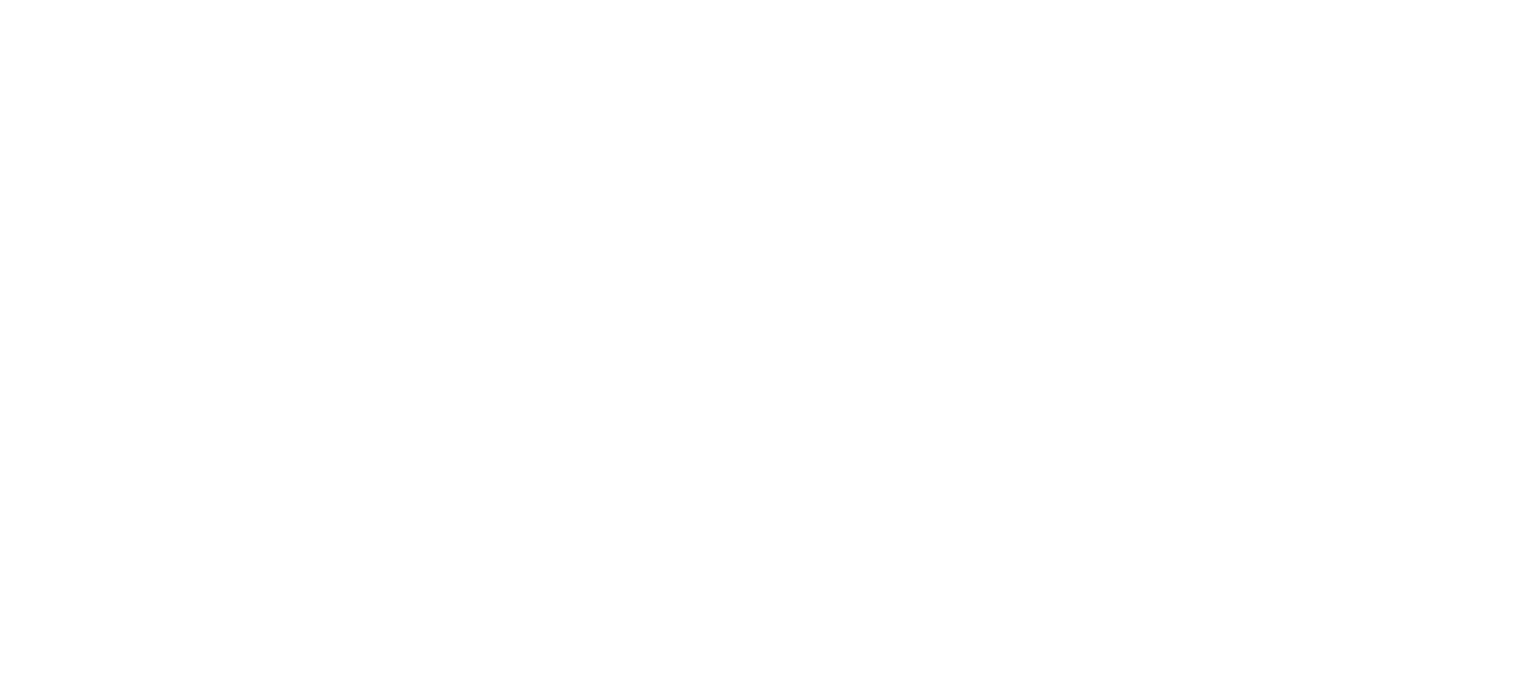 scroll, scrollTop: 0, scrollLeft: 0, axis: both 